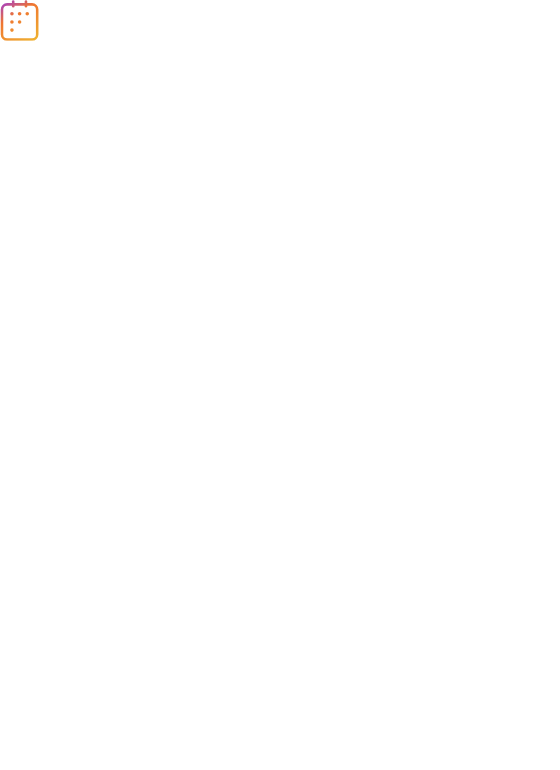 scroll, scrollTop: 0, scrollLeft: 0, axis: both 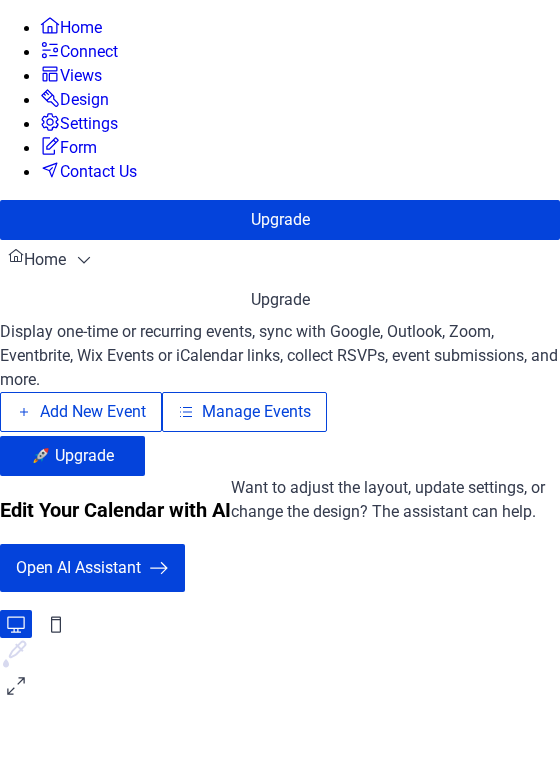 click on "Manage Events" at bounding box center (256, 412) 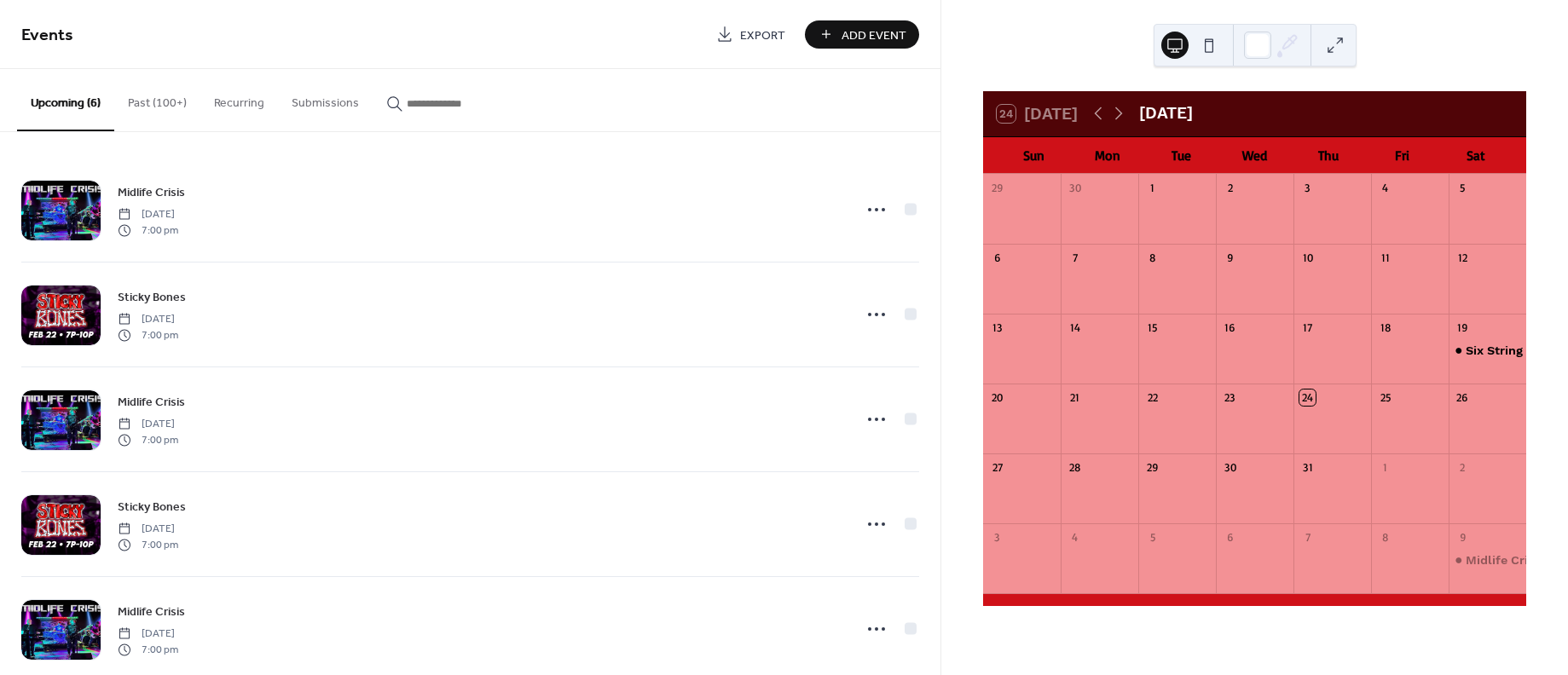 scroll, scrollTop: 0, scrollLeft: 0, axis: both 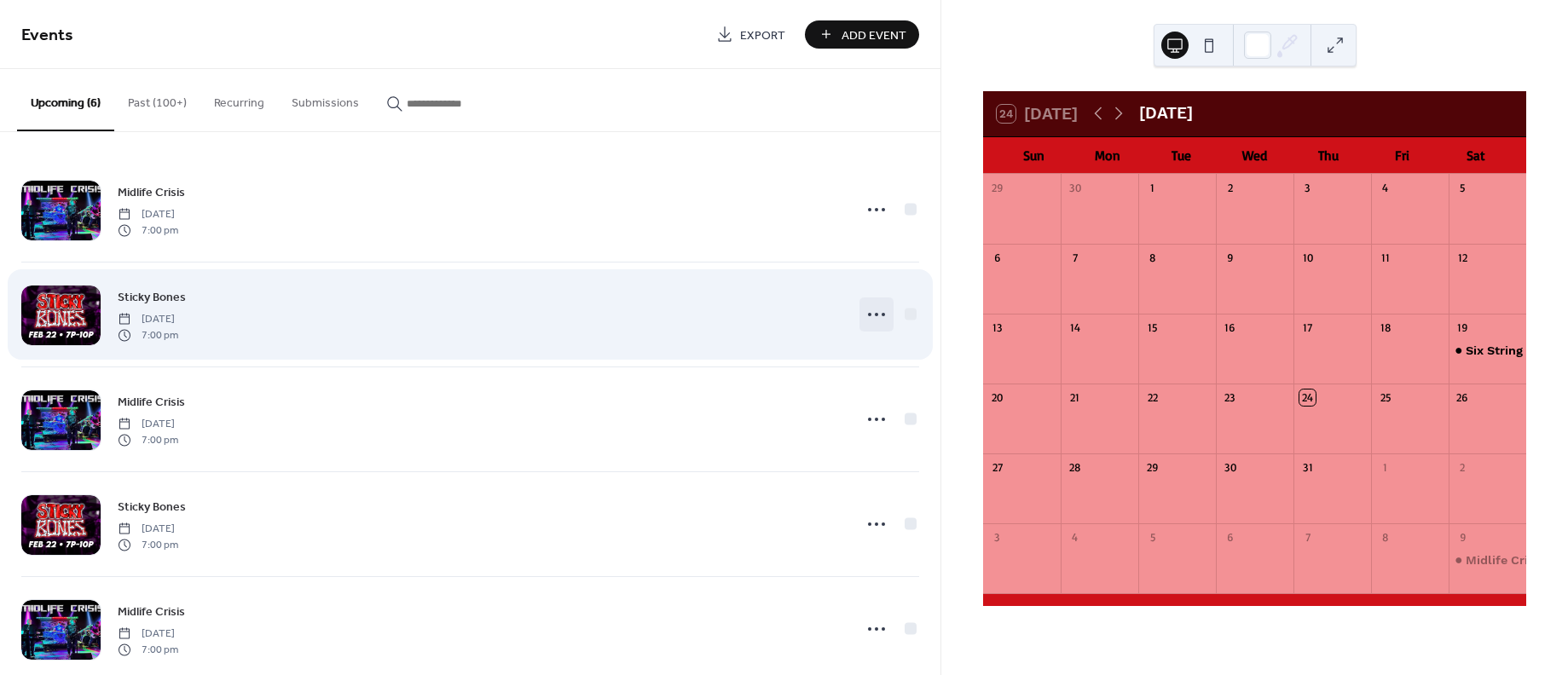 click 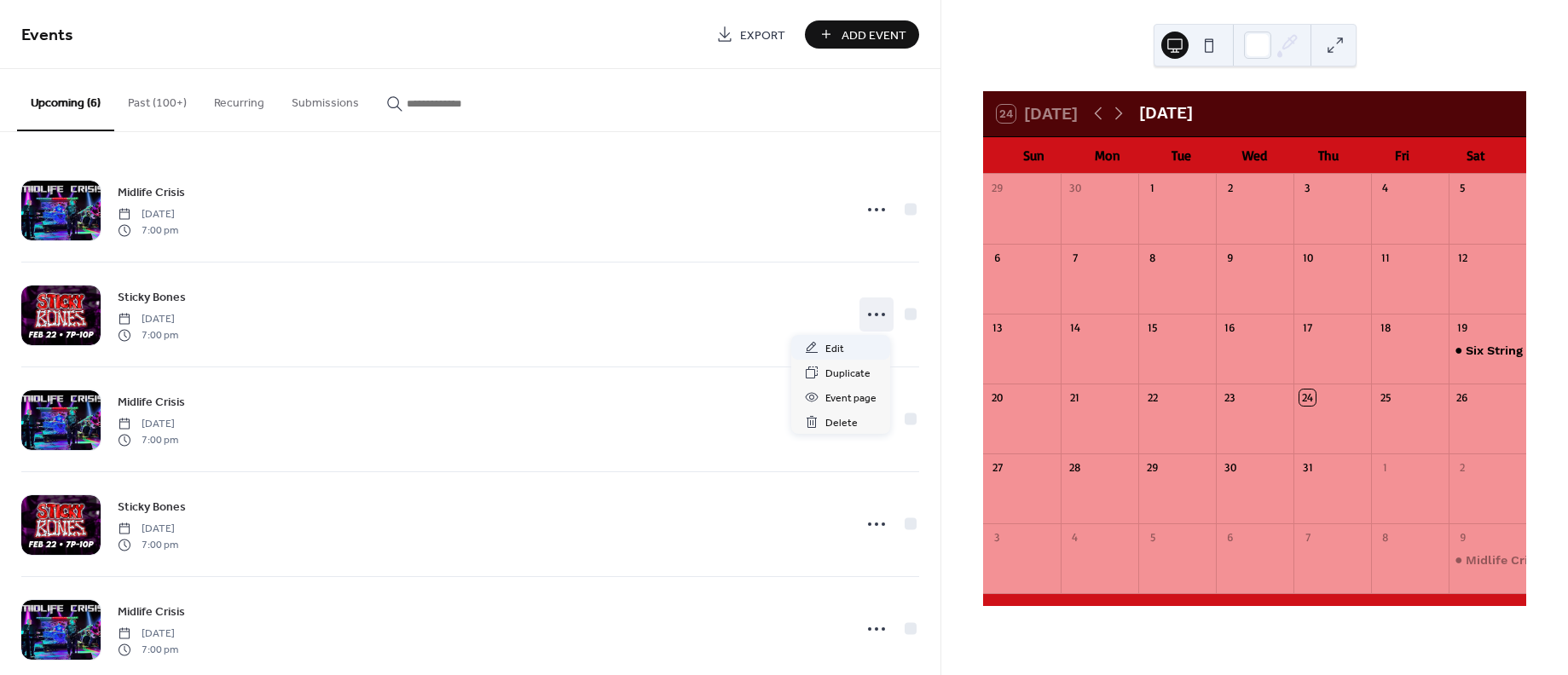 scroll, scrollTop: 0, scrollLeft: 0, axis: both 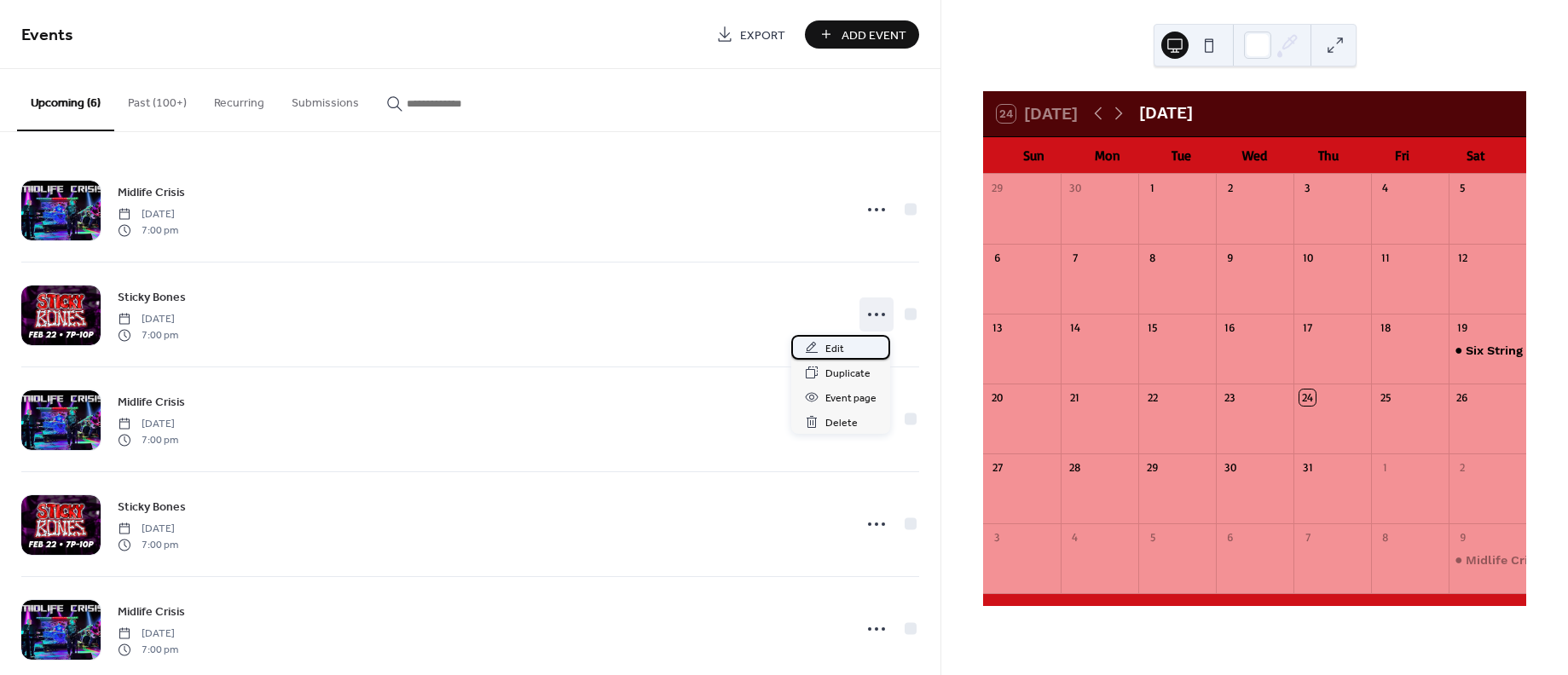 click on "Edit" at bounding box center (835, 349) 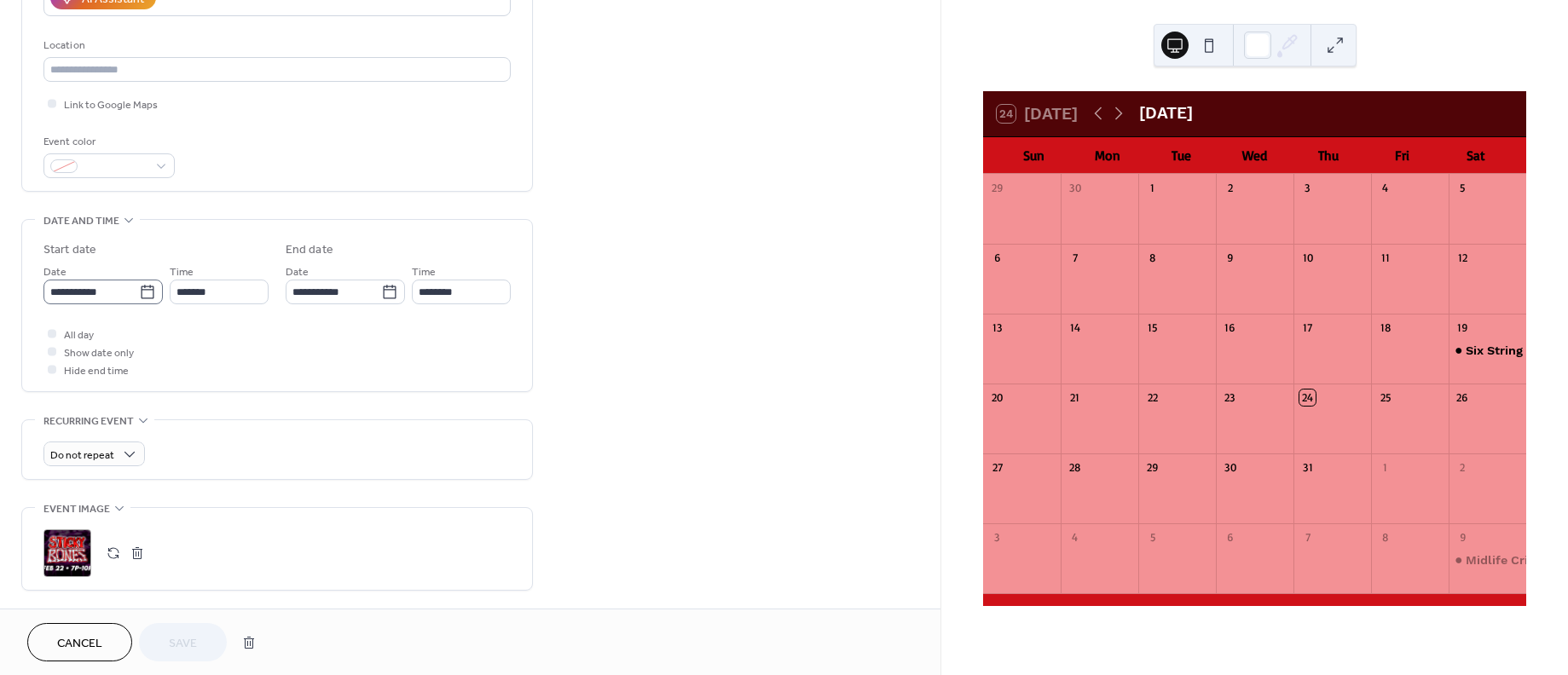 scroll, scrollTop: 338, scrollLeft: 0, axis: vertical 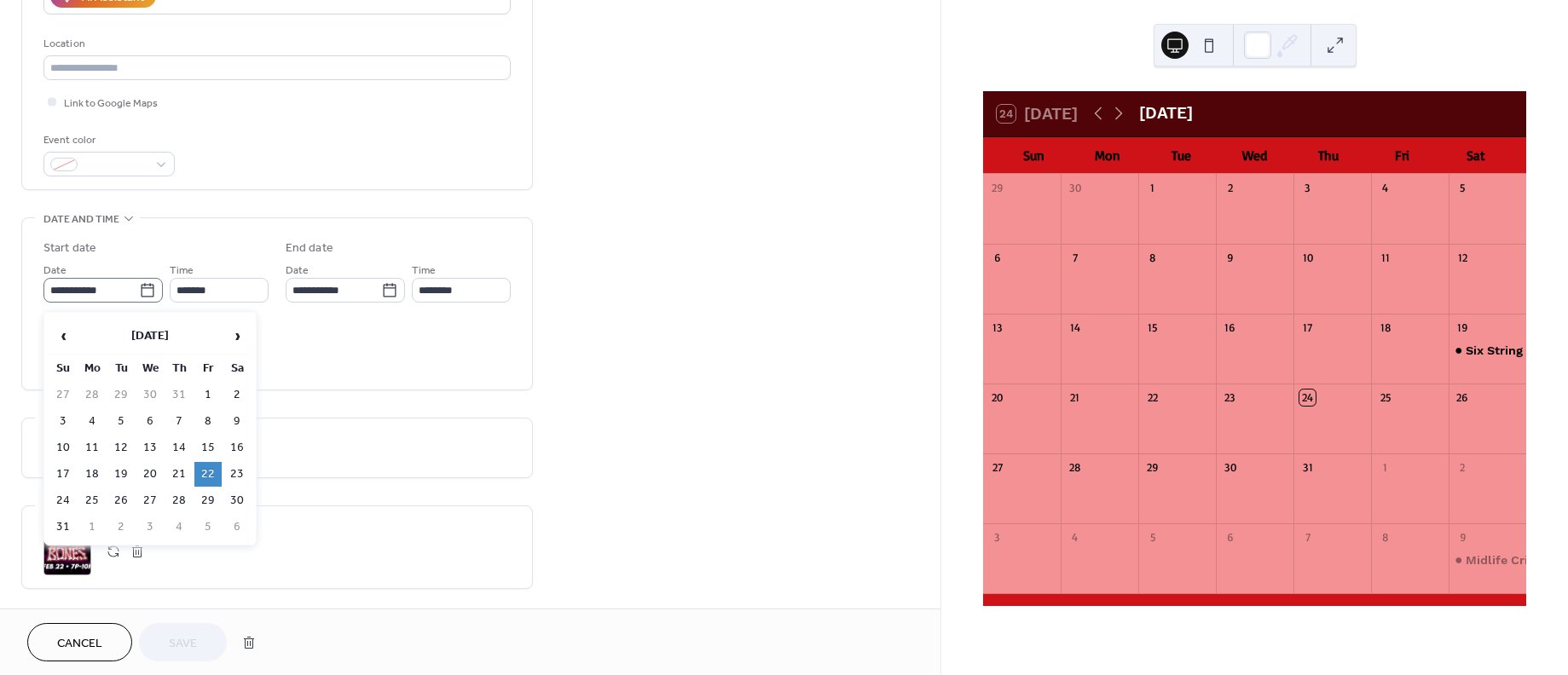 click 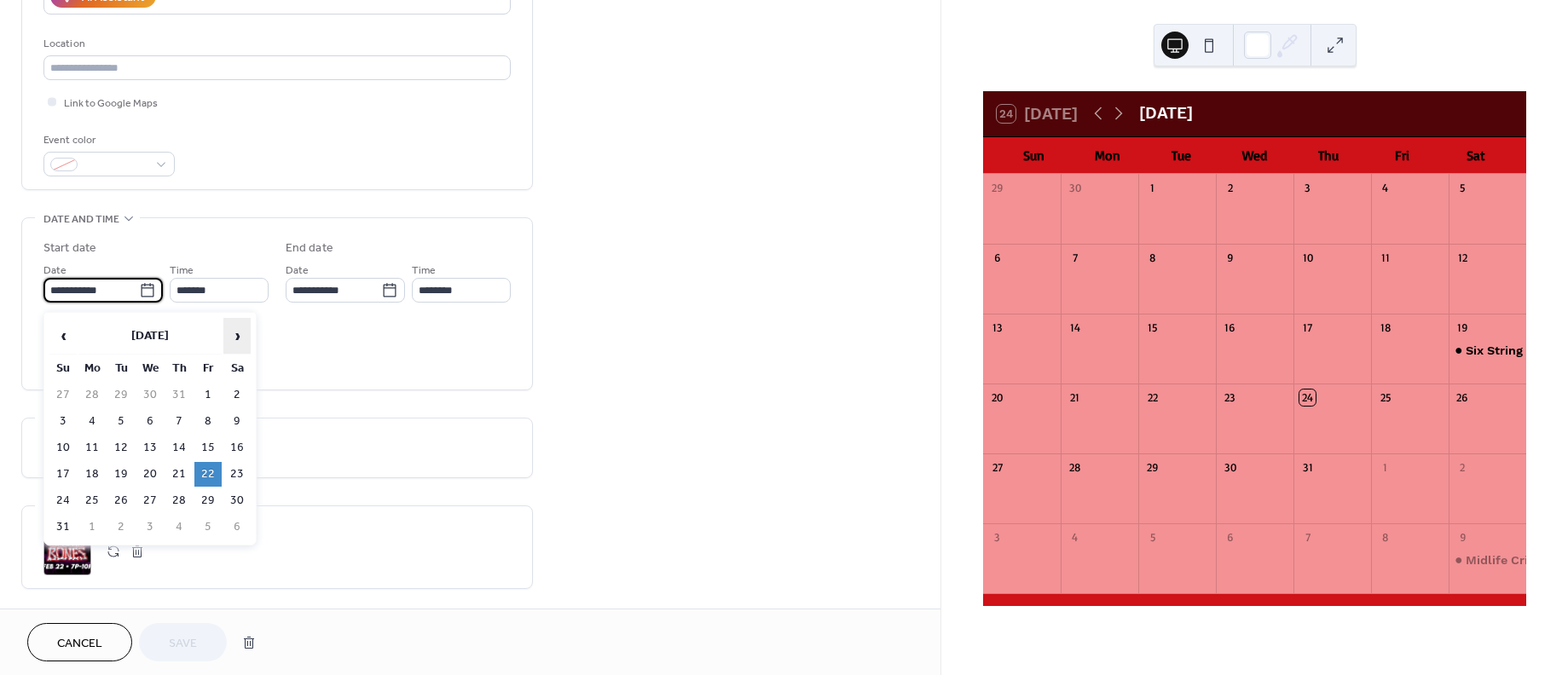 click on "›" at bounding box center (237, 336) 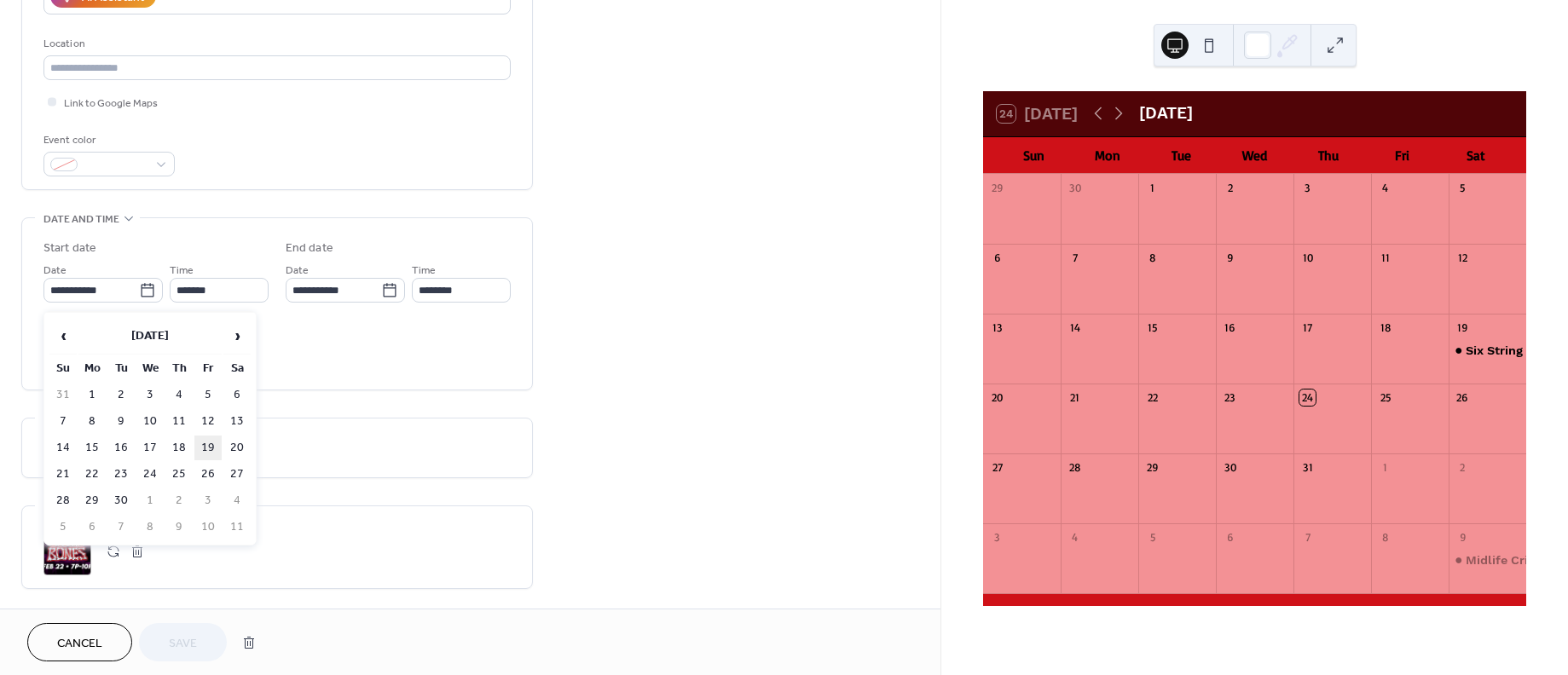 click on "19" at bounding box center [208, 447] 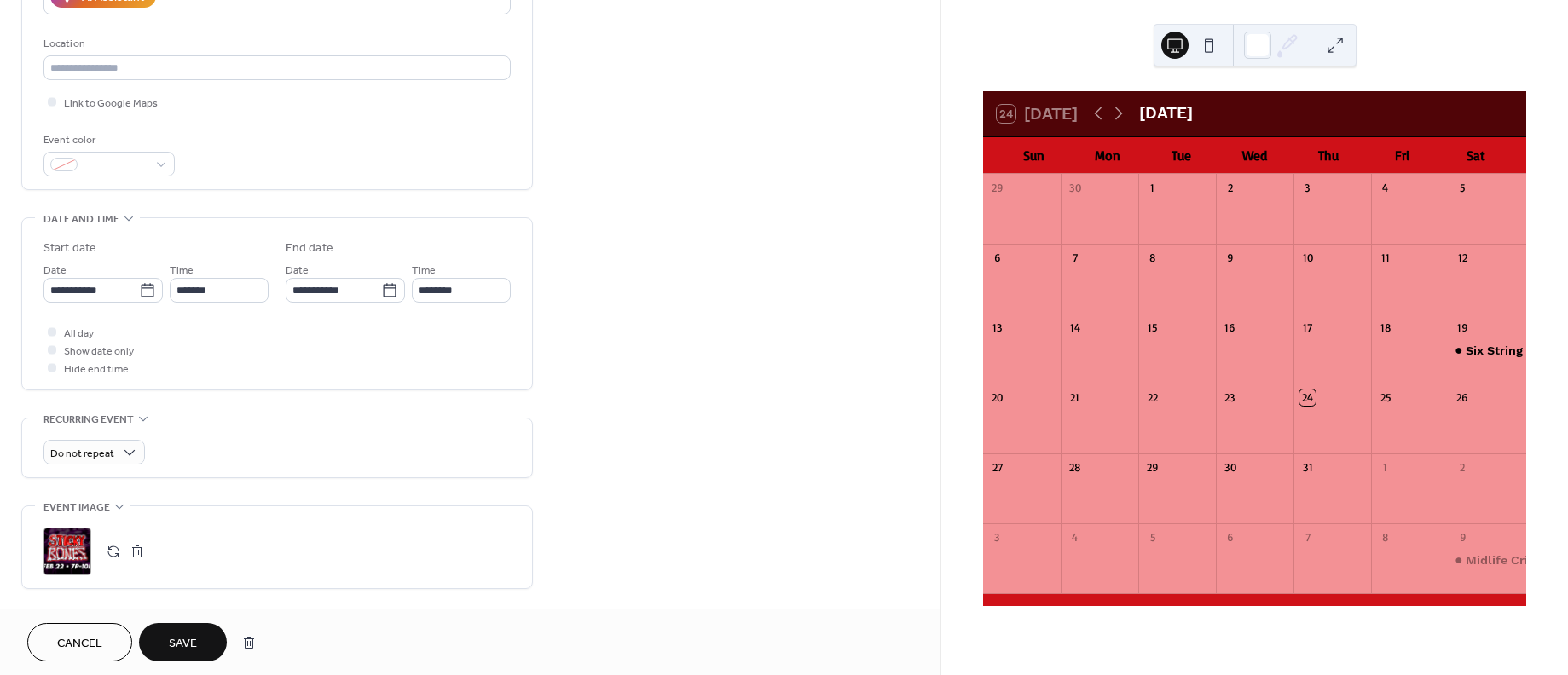 type on "**********" 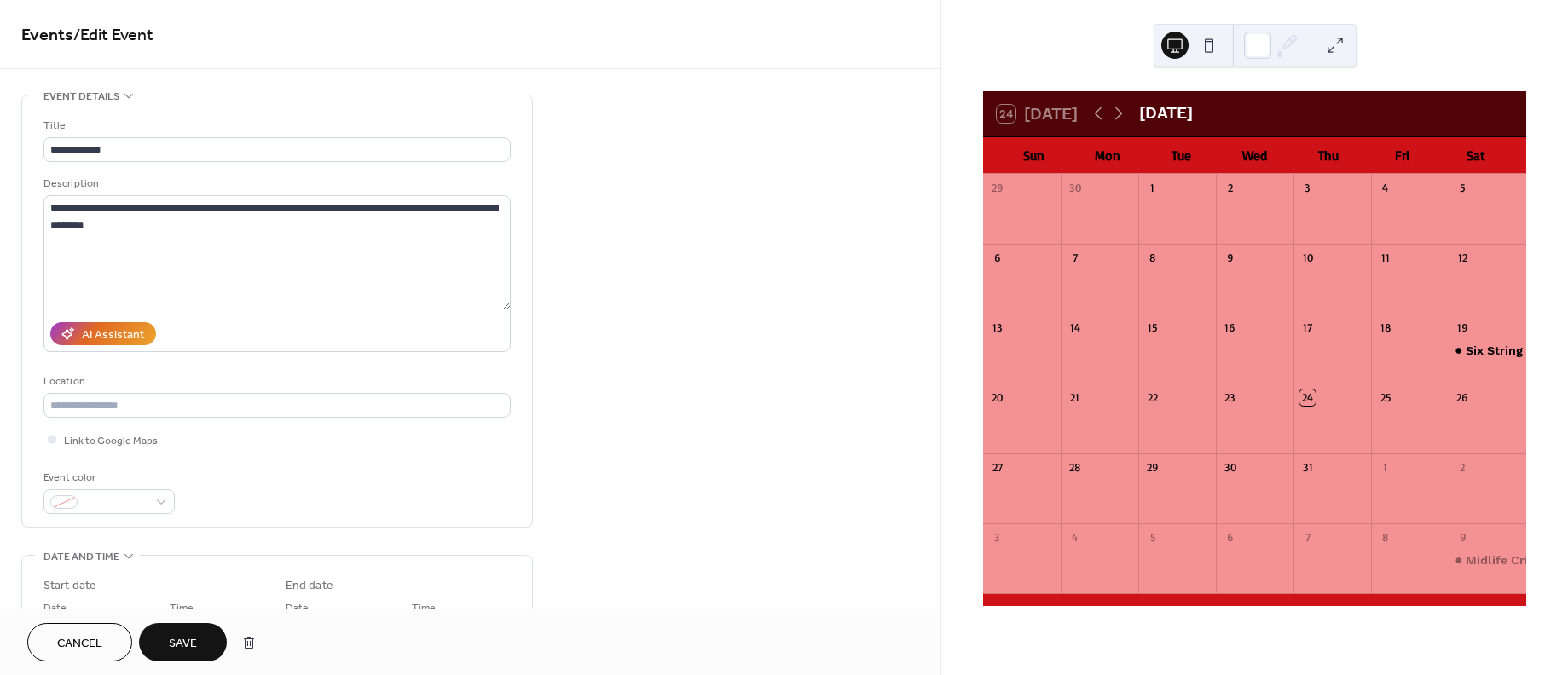 scroll, scrollTop: 0, scrollLeft: 0, axis: both 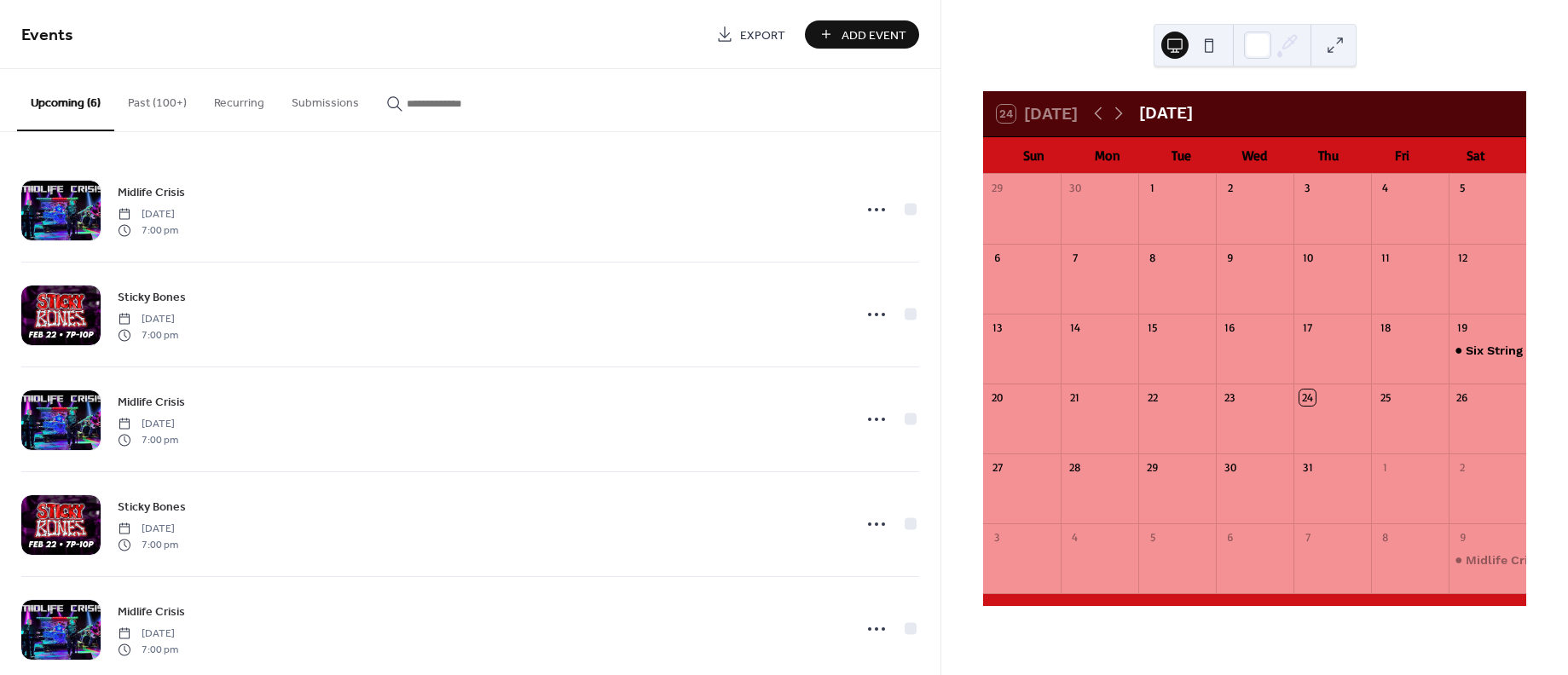 click on "Add Event" at bounding box center [862, 34] 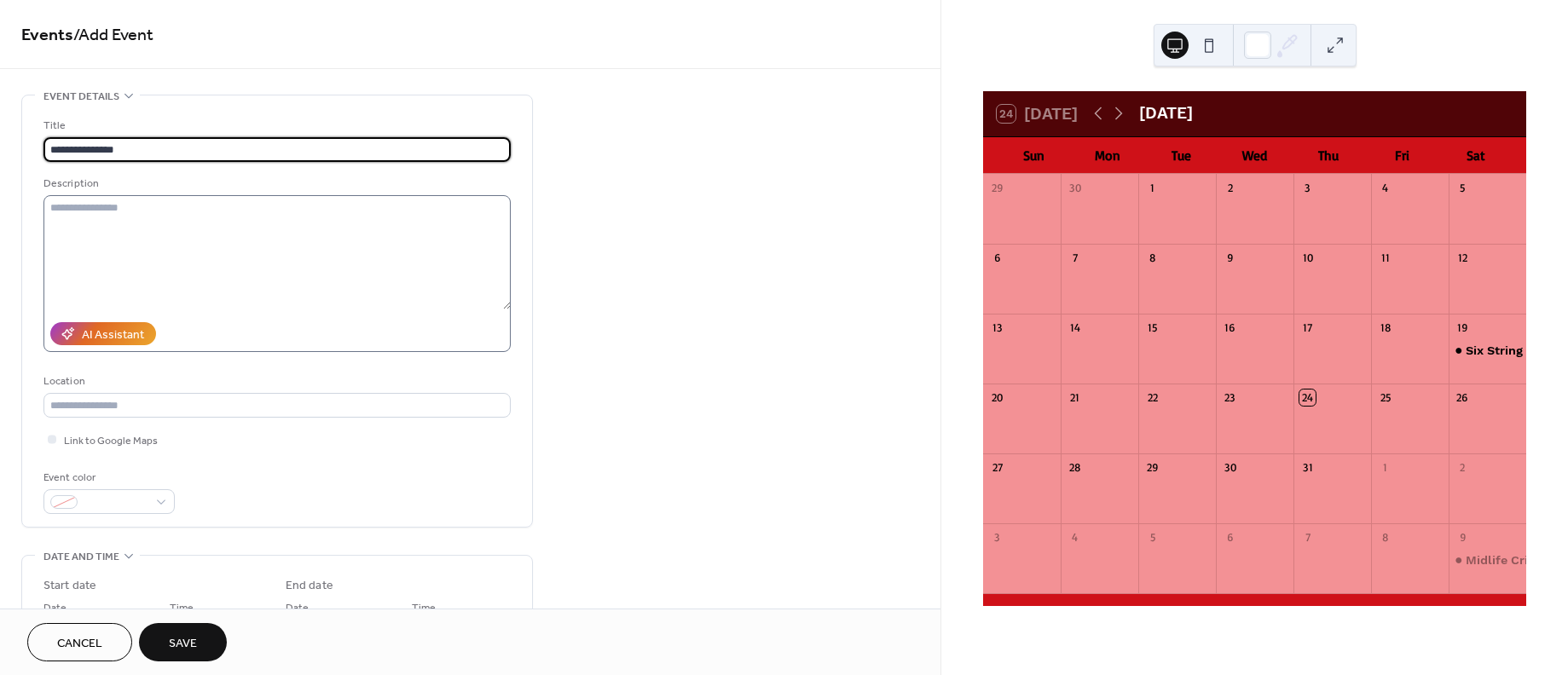 type on "**********" 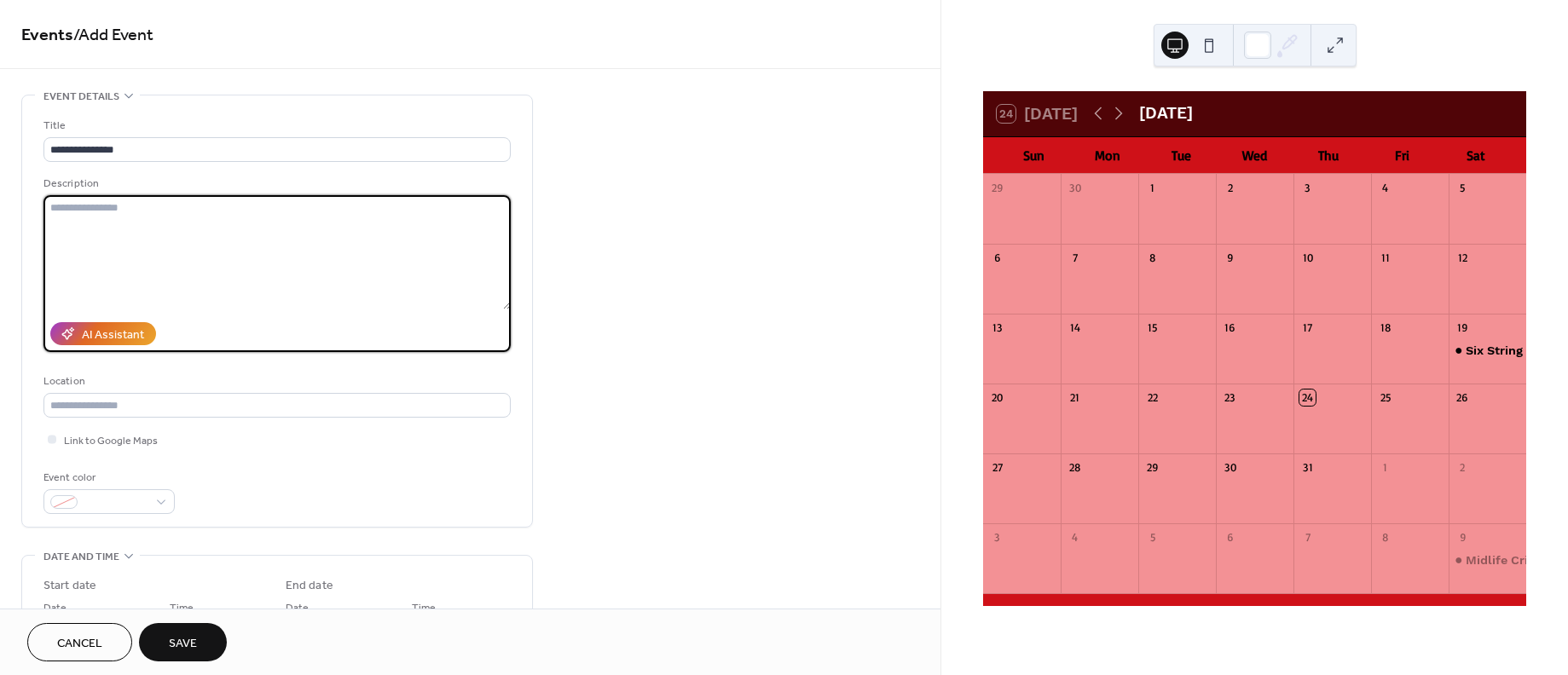 click at bounding box center [277, 252] 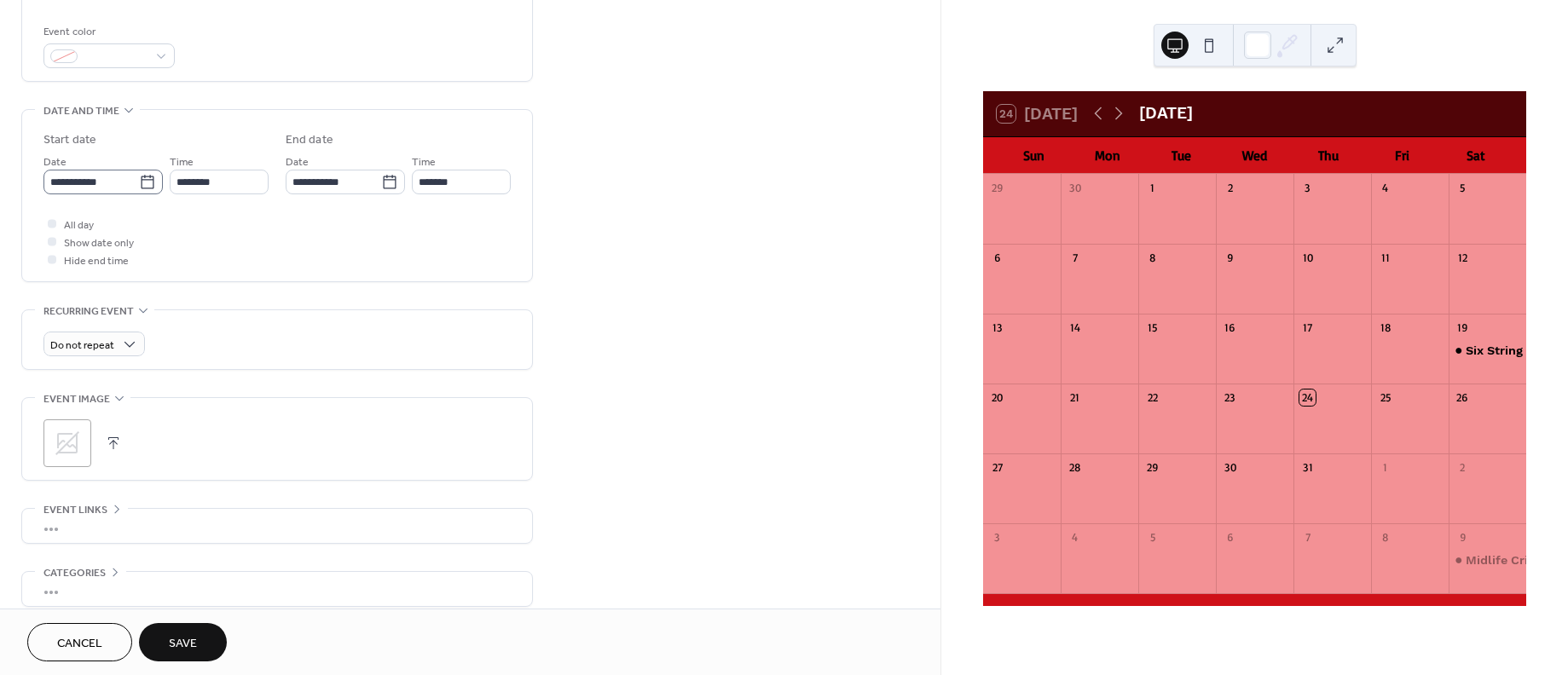 scroll, scrollTop: 448, scrollLeft: 0, axis: vertical 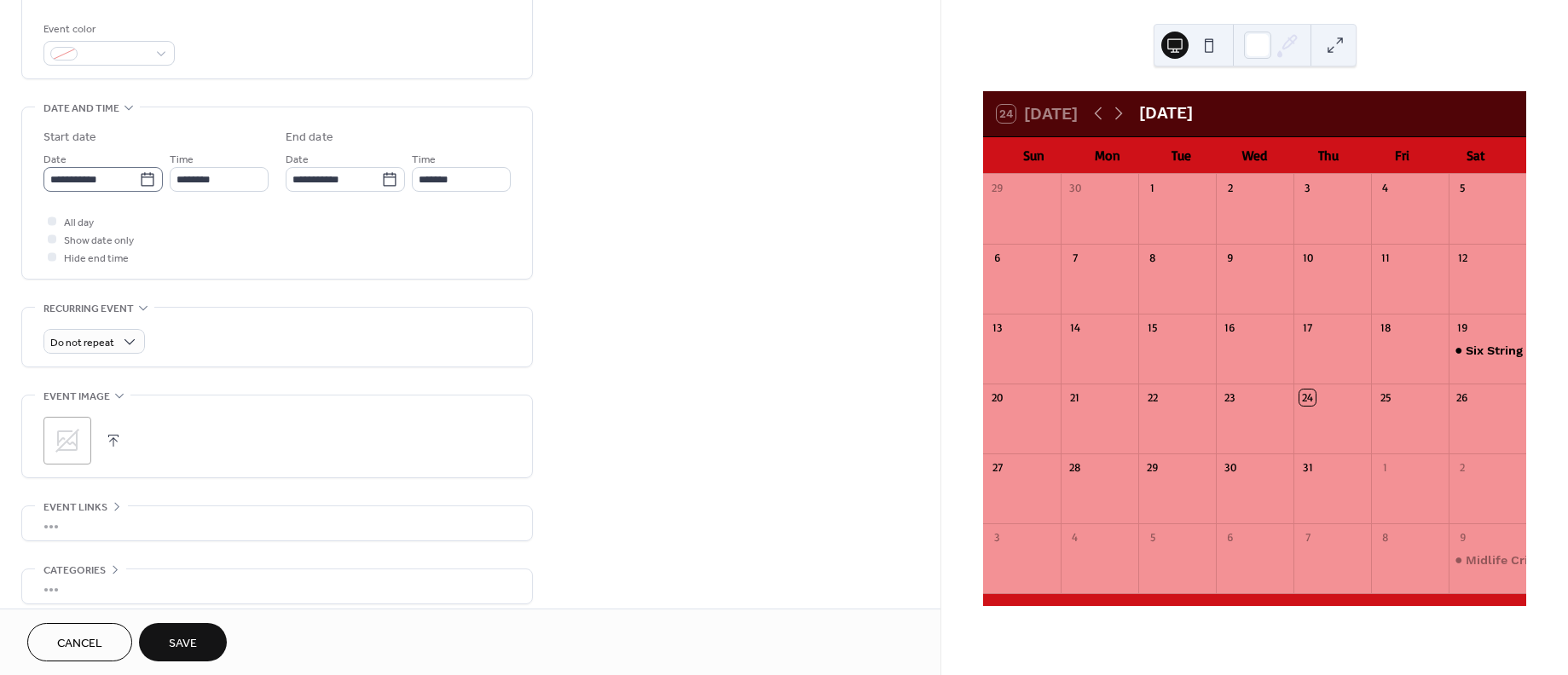 type on "**********" 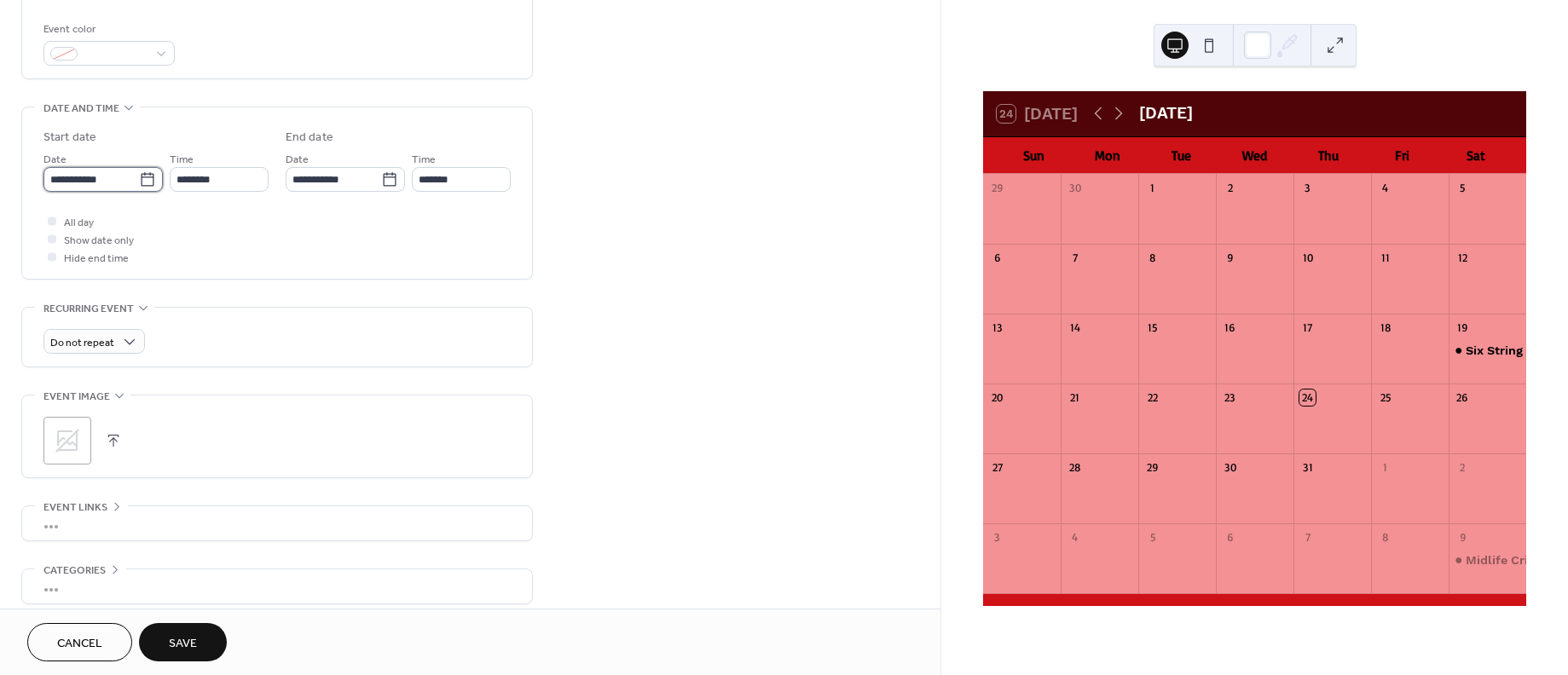 click on "**********" at bounding box center [91, 179] 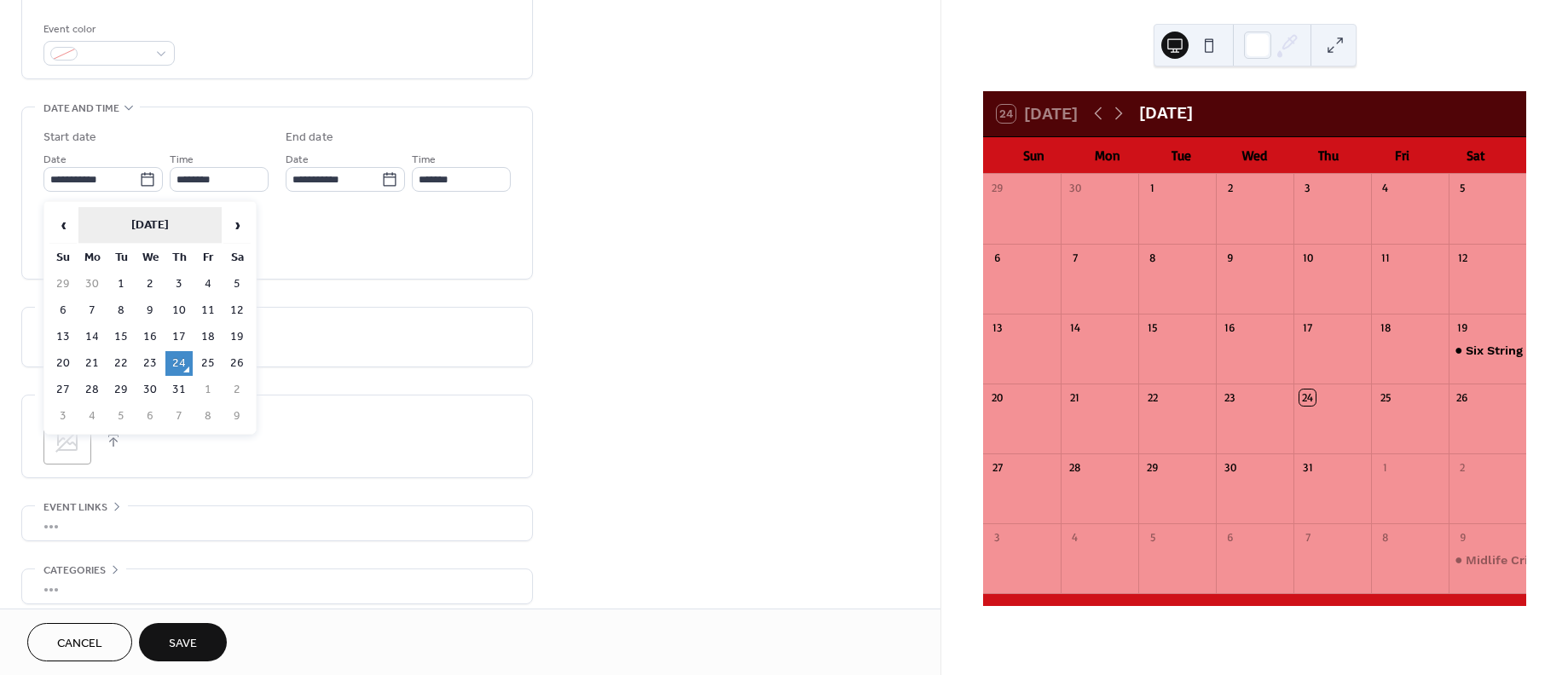 click on "July 2025" at bounding box center (150, 225) 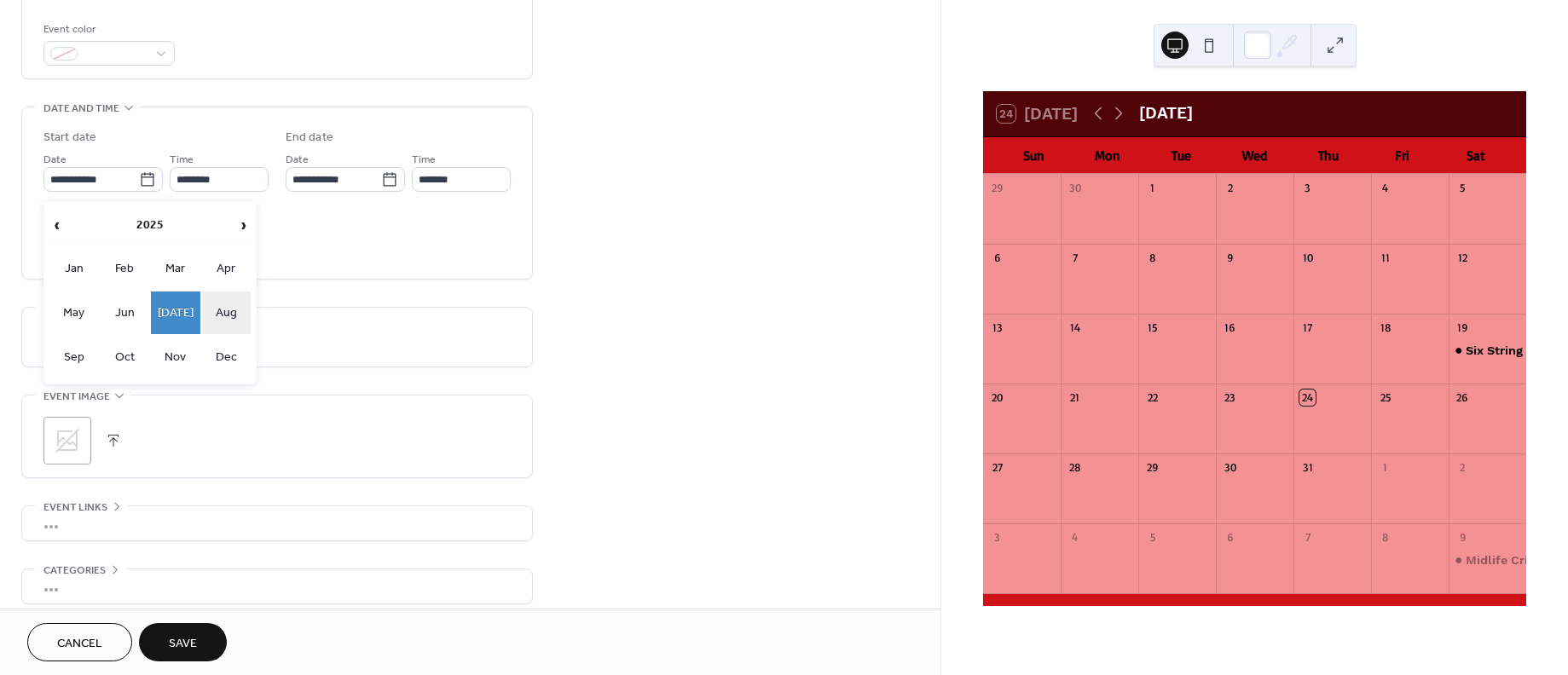 click on "Aug" at bounding box center [227, 313] 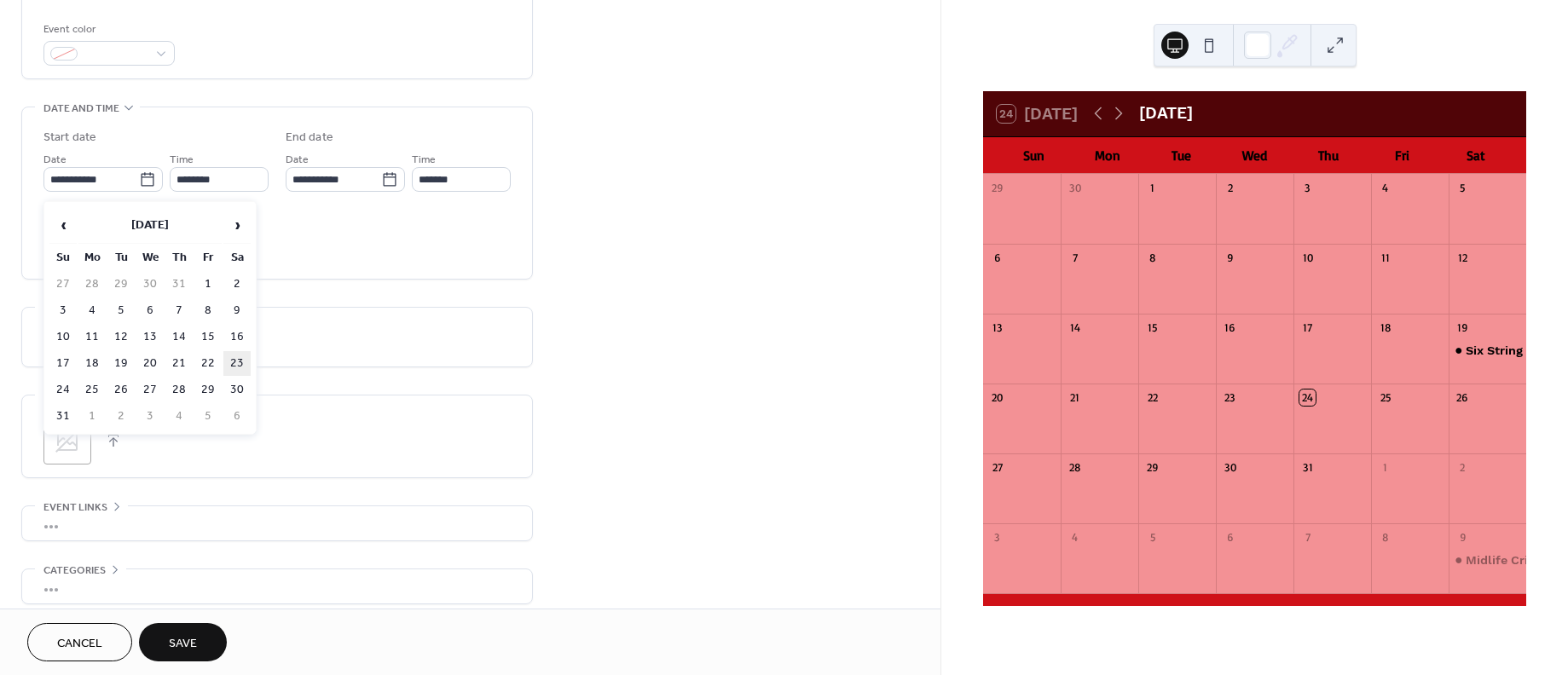 click on "23" at bounding box center [237, 363] 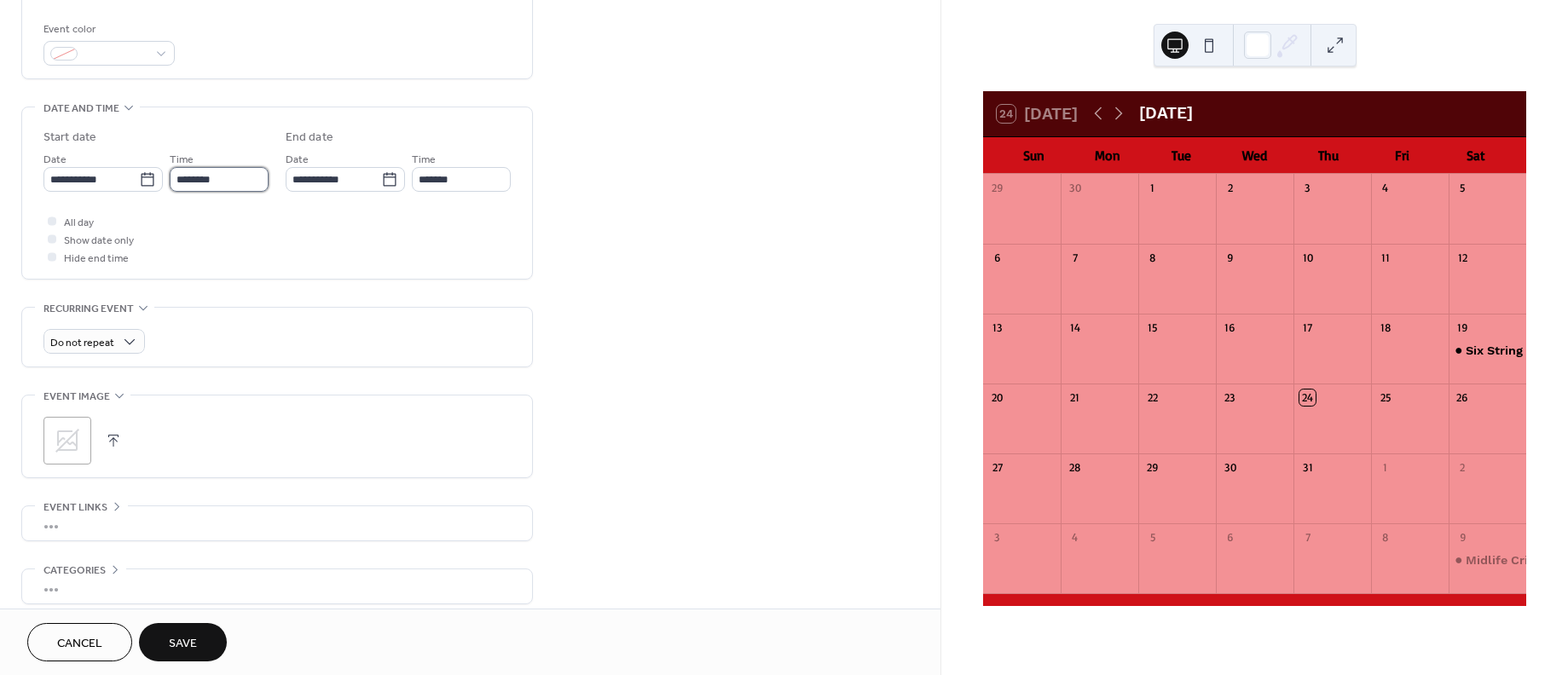 click on "********" at bounding box center (219, 179) 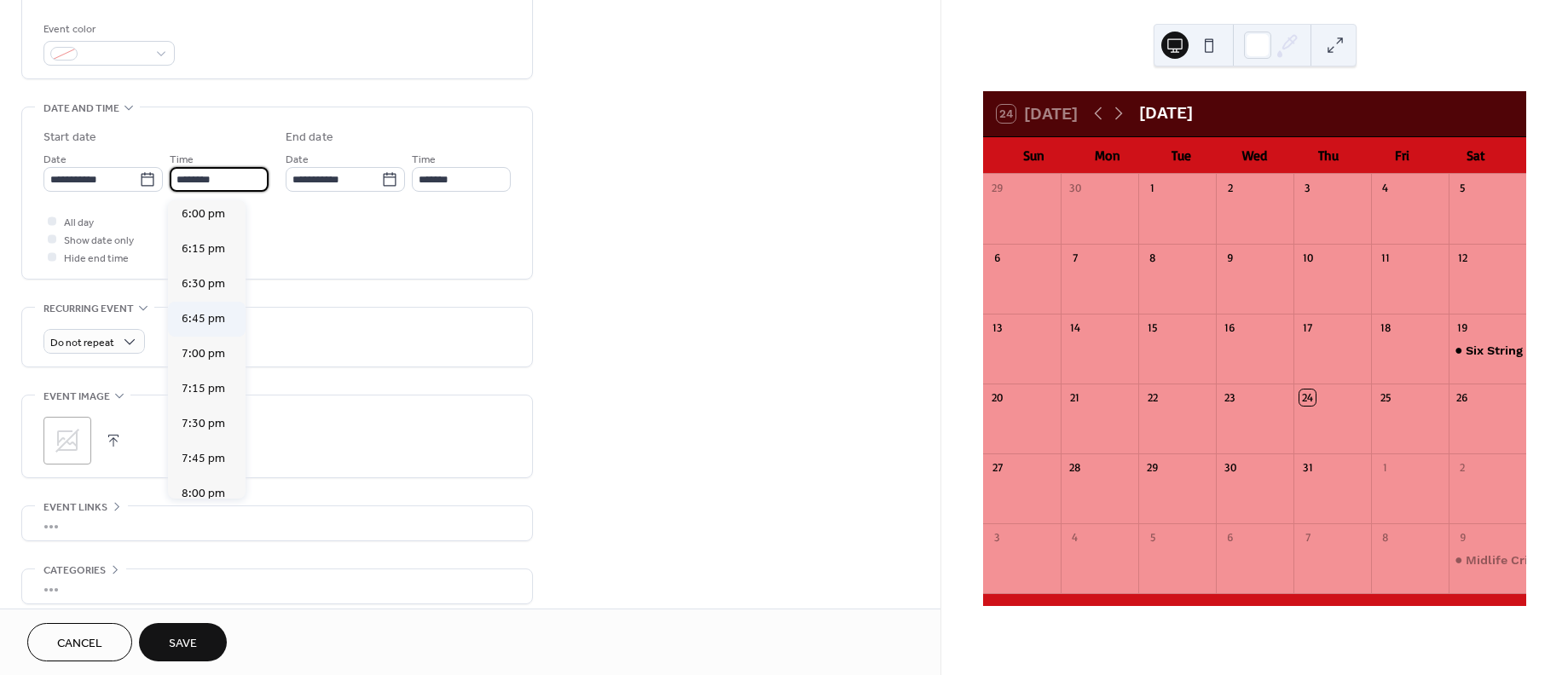 scroll, scrollTop: 2524, scrollLeft: 0, axis: vertical 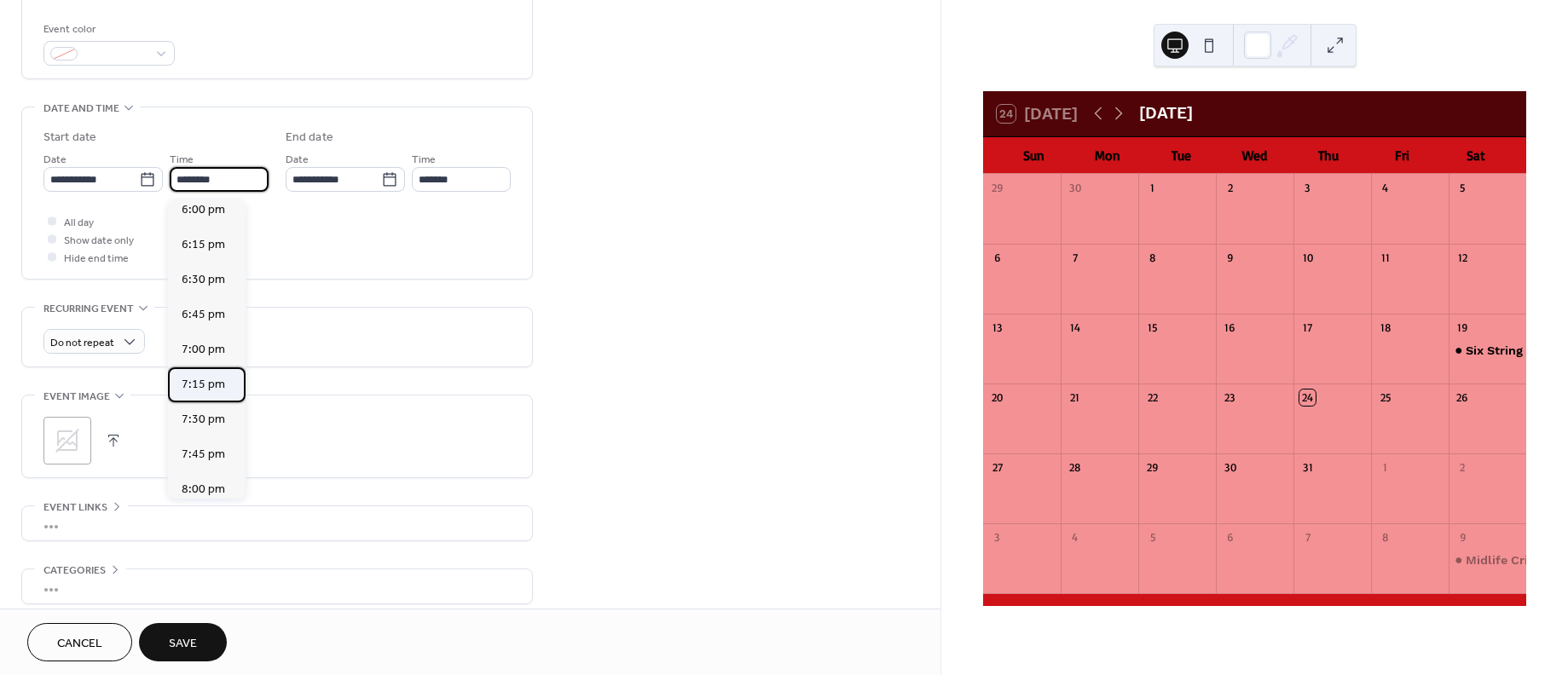 click on "7:15 pm" at bounding box center (203, 384) 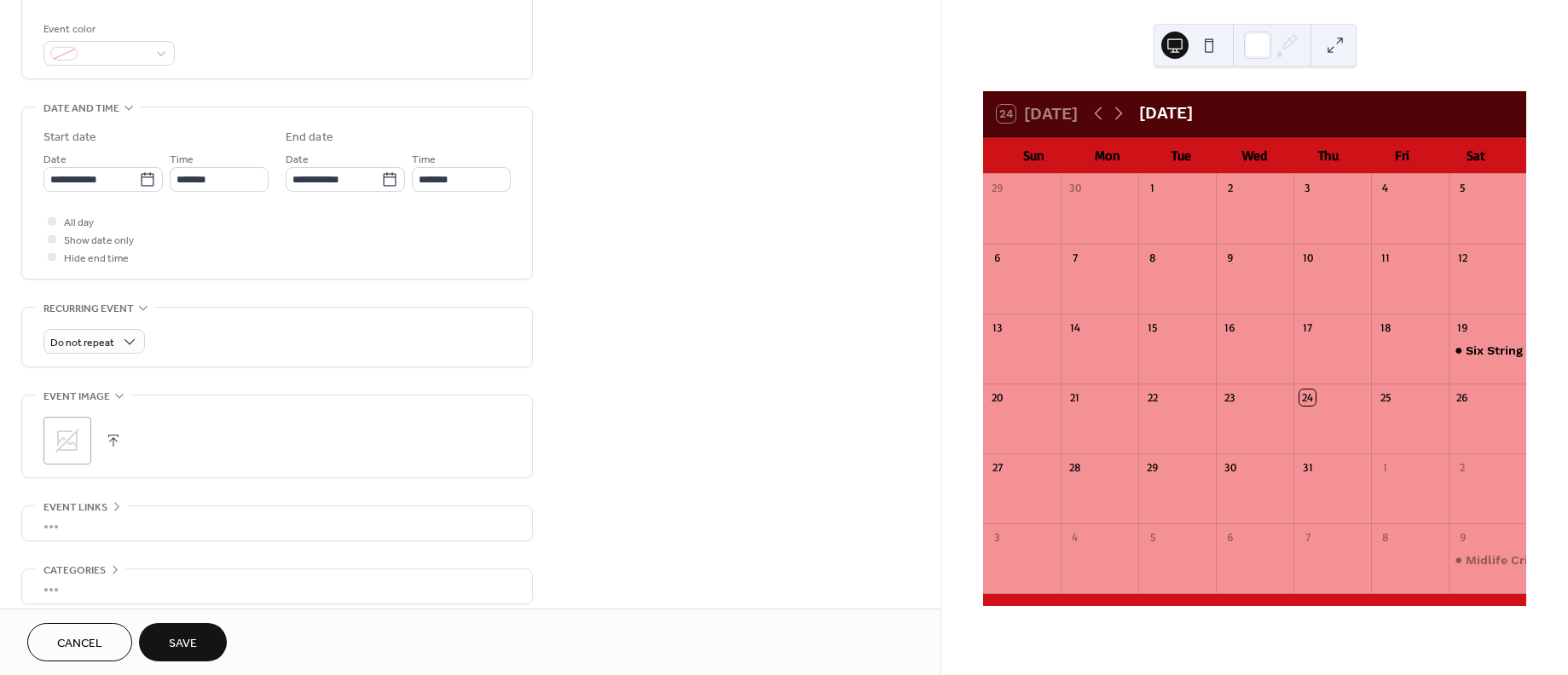 type on "*******" 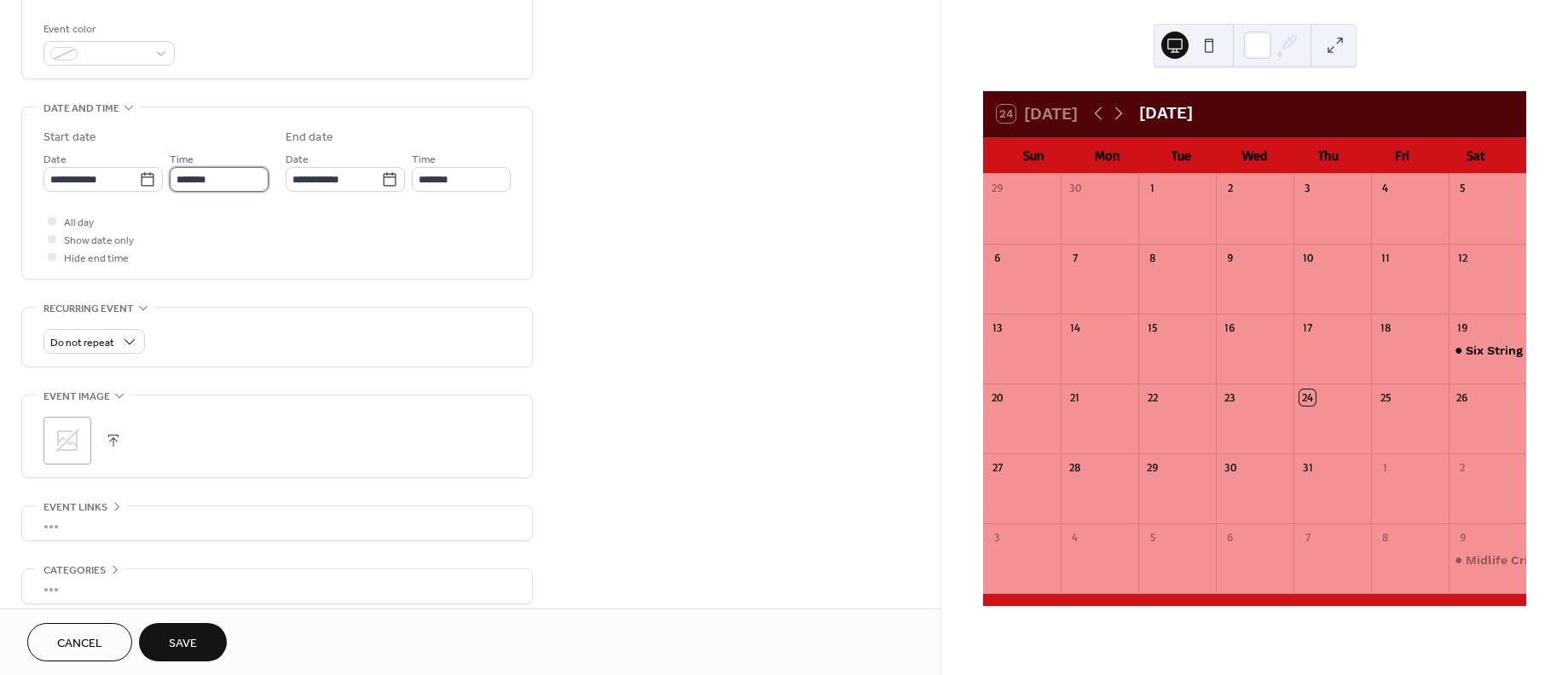 drag, startPoint x: 184, startPoint y: 175, endPoint x: 187, endPoint y: 184, distance: 9.486833 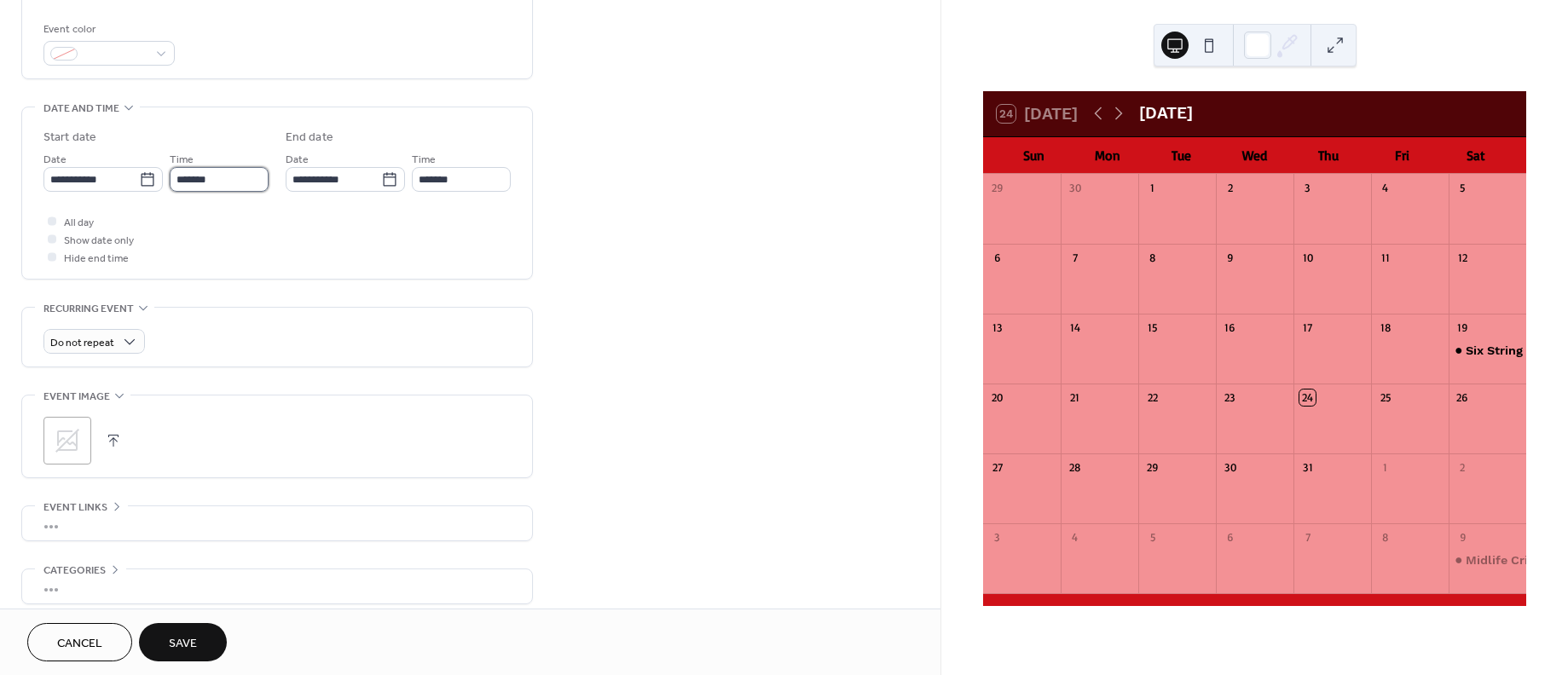 click on "*******" at bounding box center [219, 179] 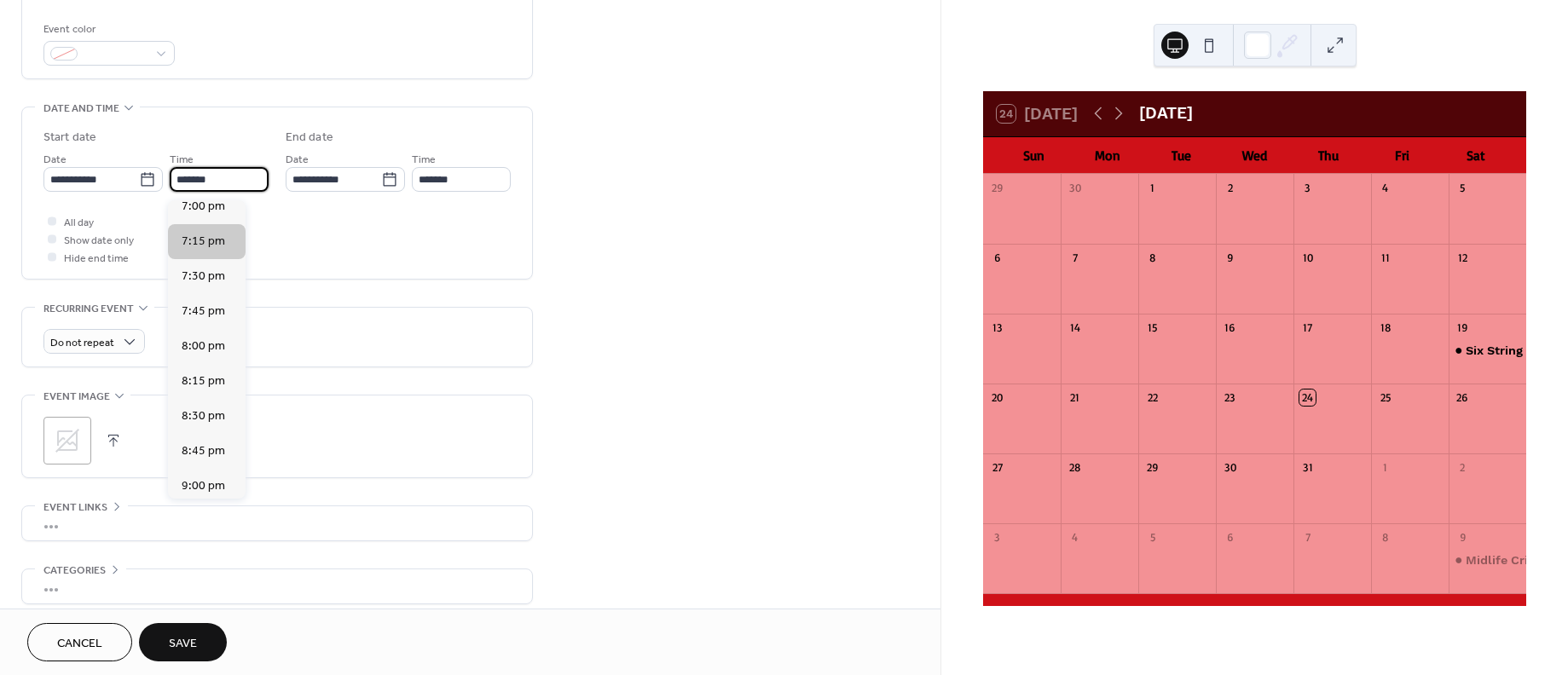 scroll, scrollTop: 2656, scrollLeft: 0, axis: vertical 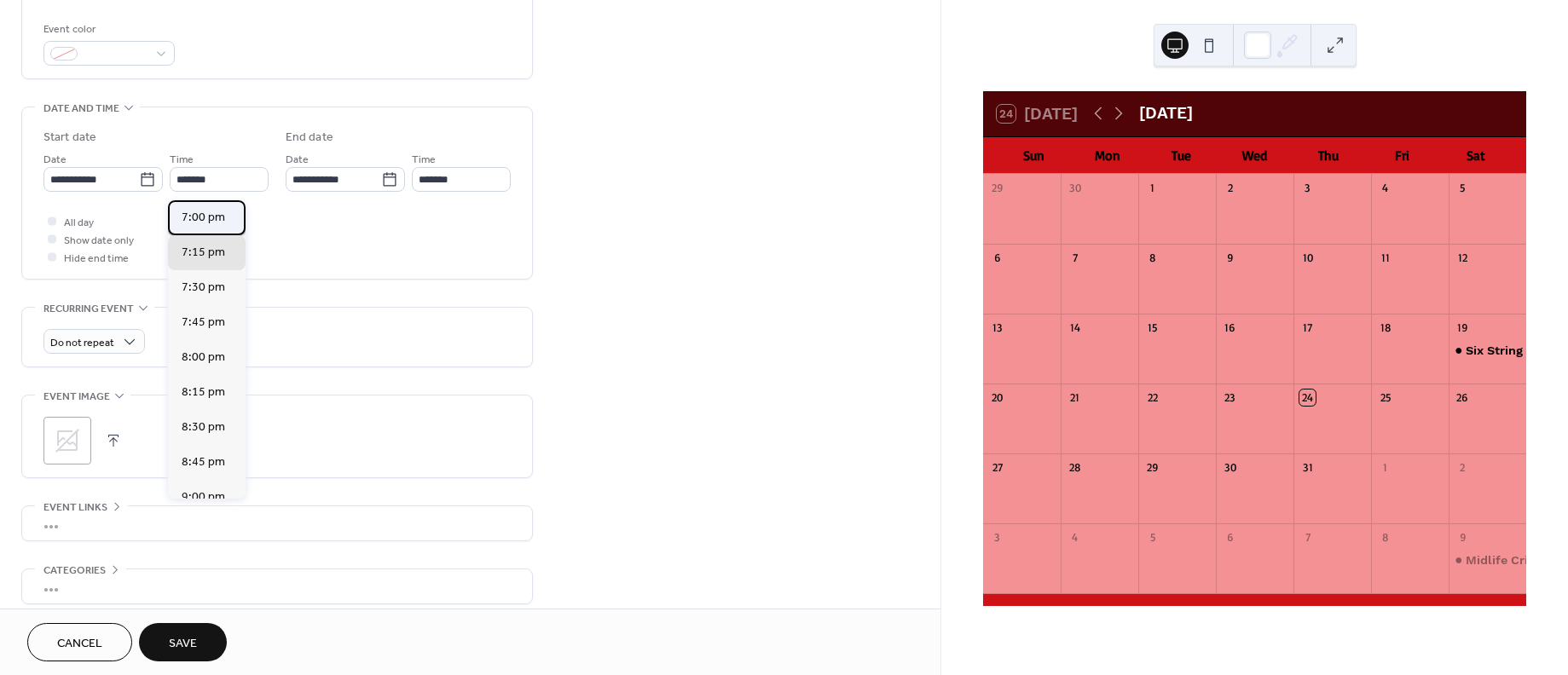 click on "7:00 pm" at bounding box center [203, 217] 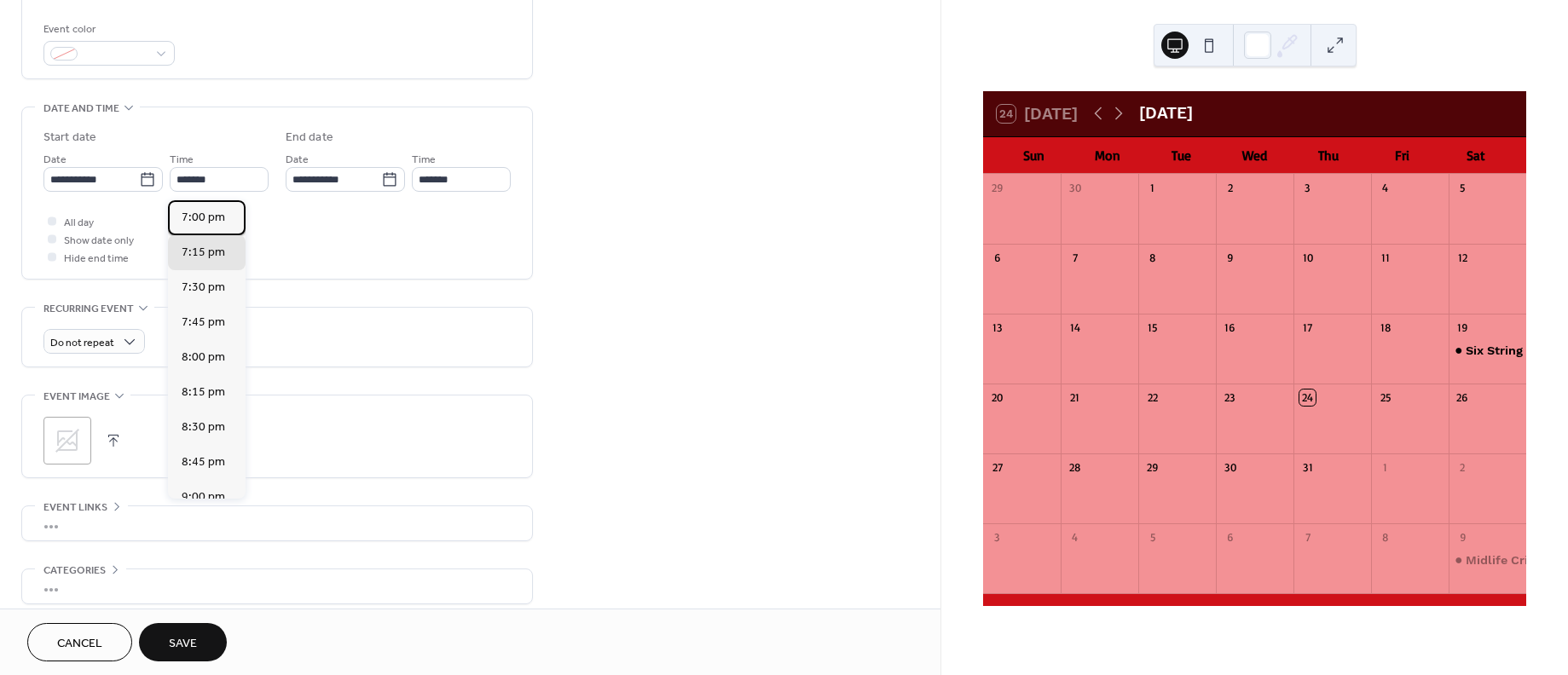 type on "*******" 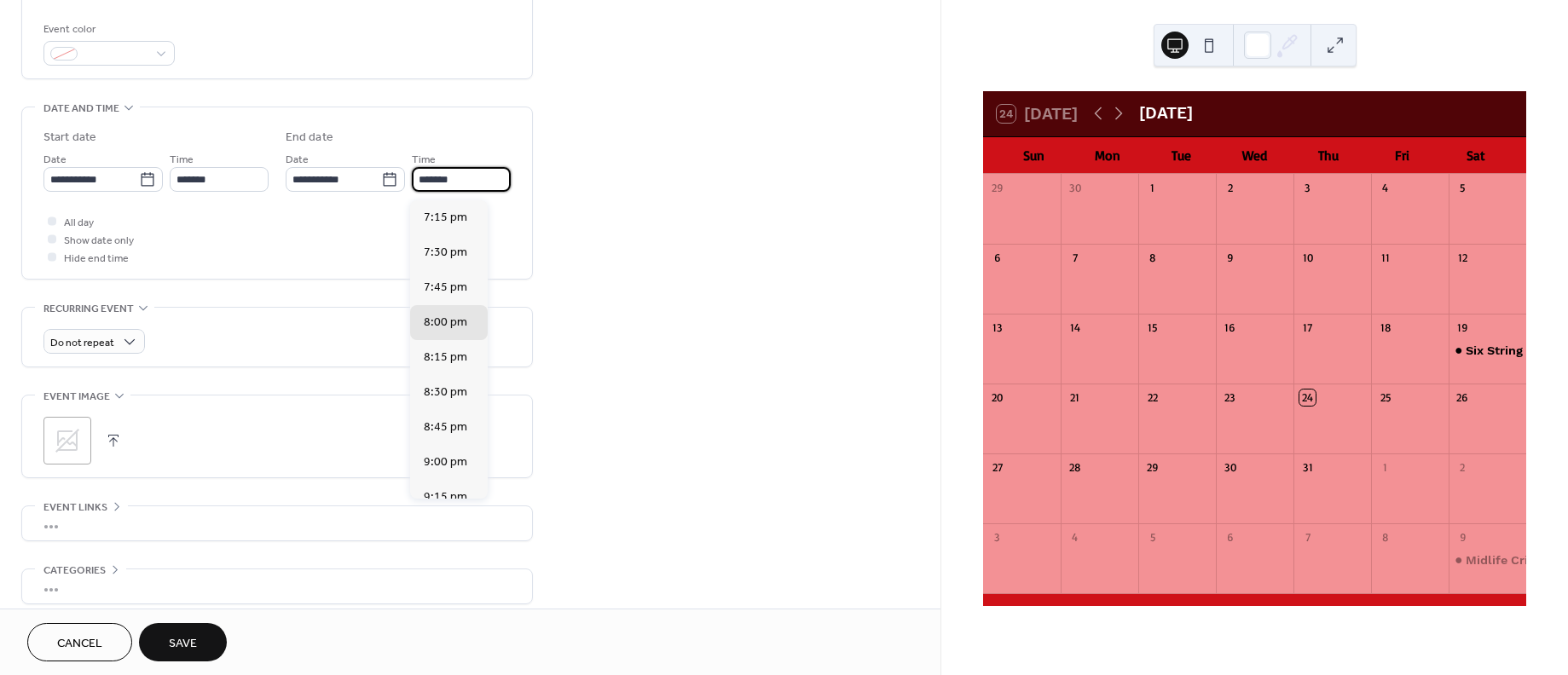click on "*******" at bounding box center (461, 179) 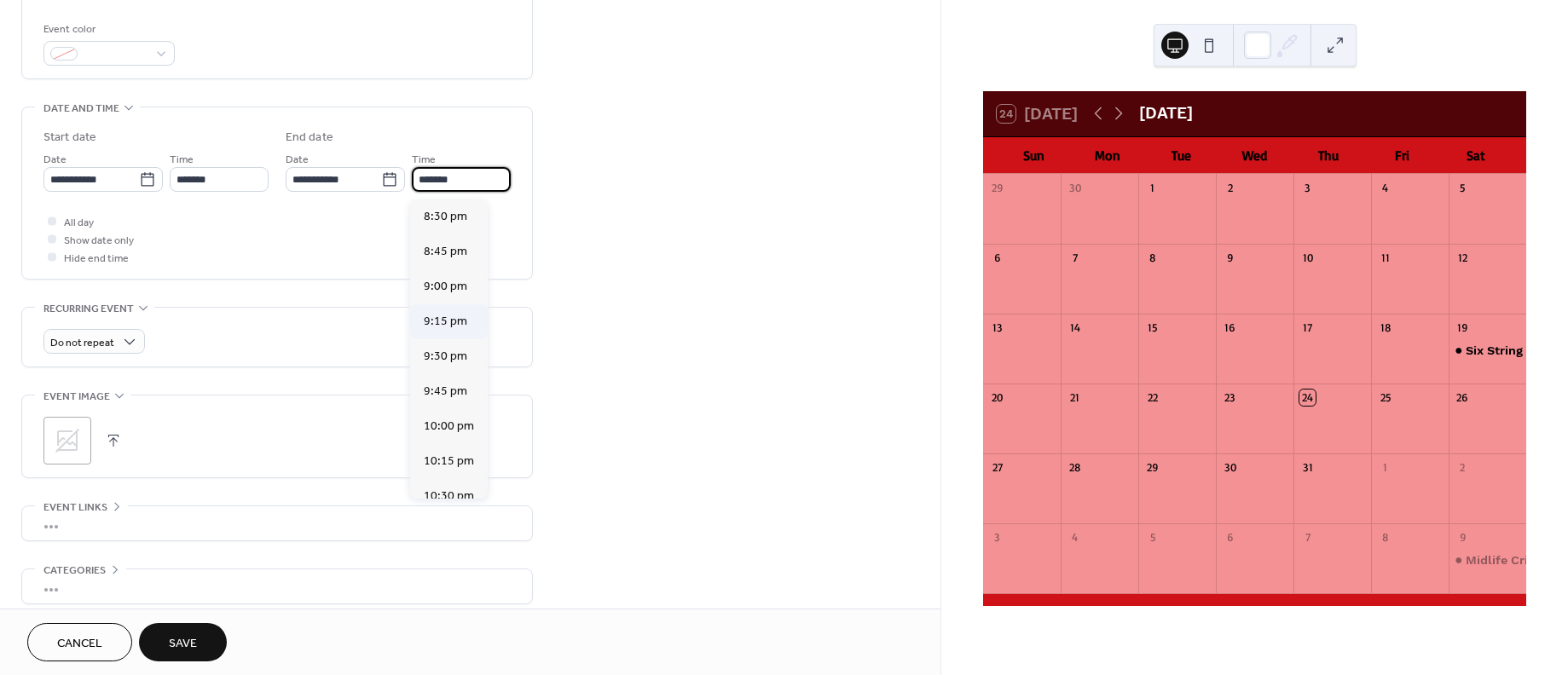 scroll, scrollTop: 176, scrollLeft: 0, axis: vertical 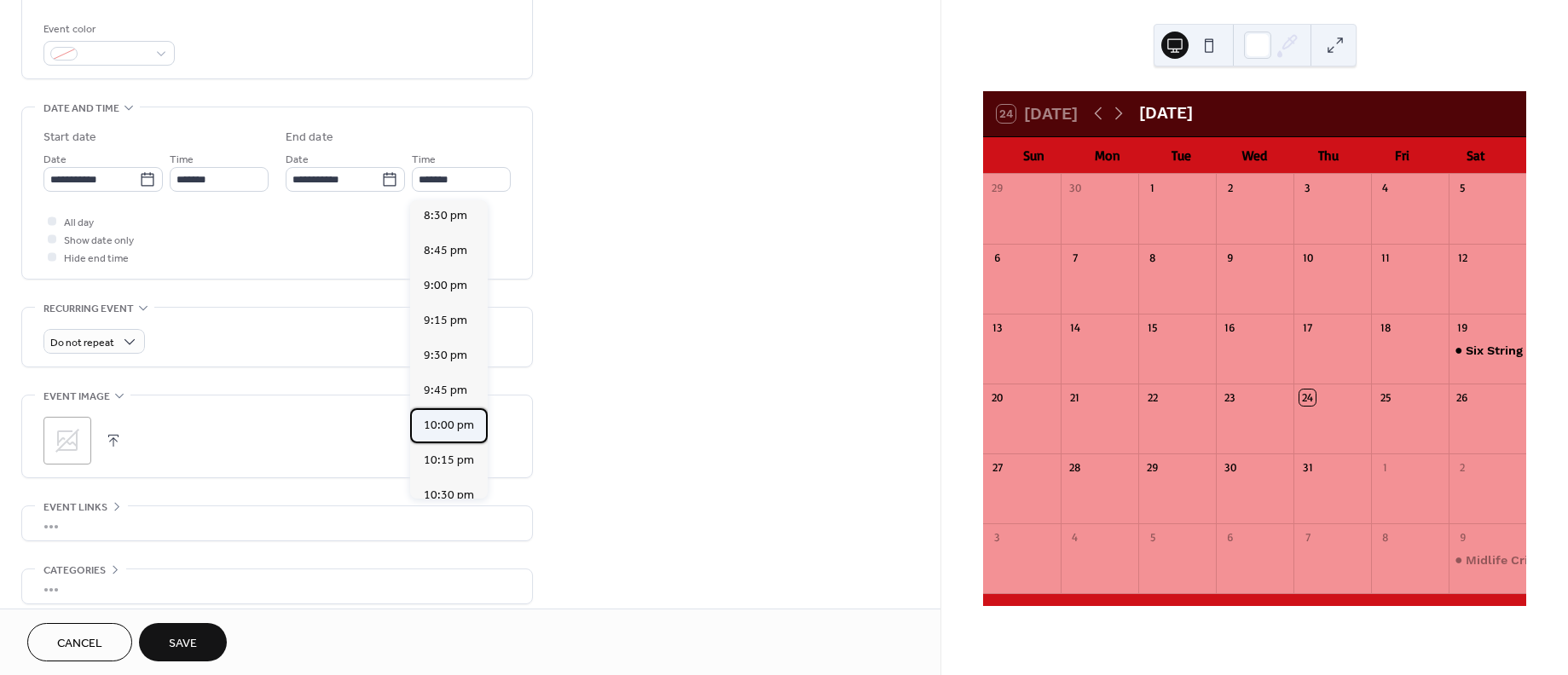 click on "10:00 pm" at bounding box center (448, 425) 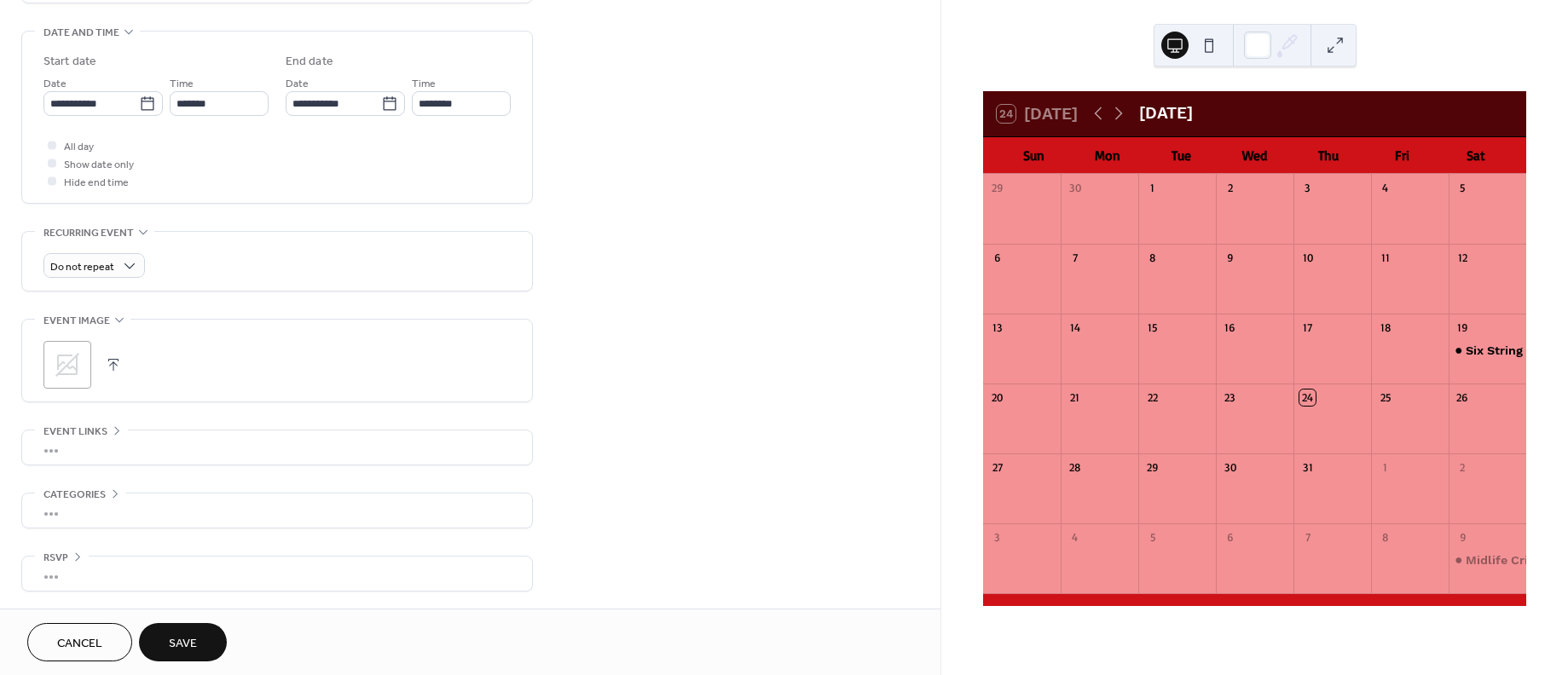 scroll, scrollTop: 529, scrollLeft: 0, axis: vertical 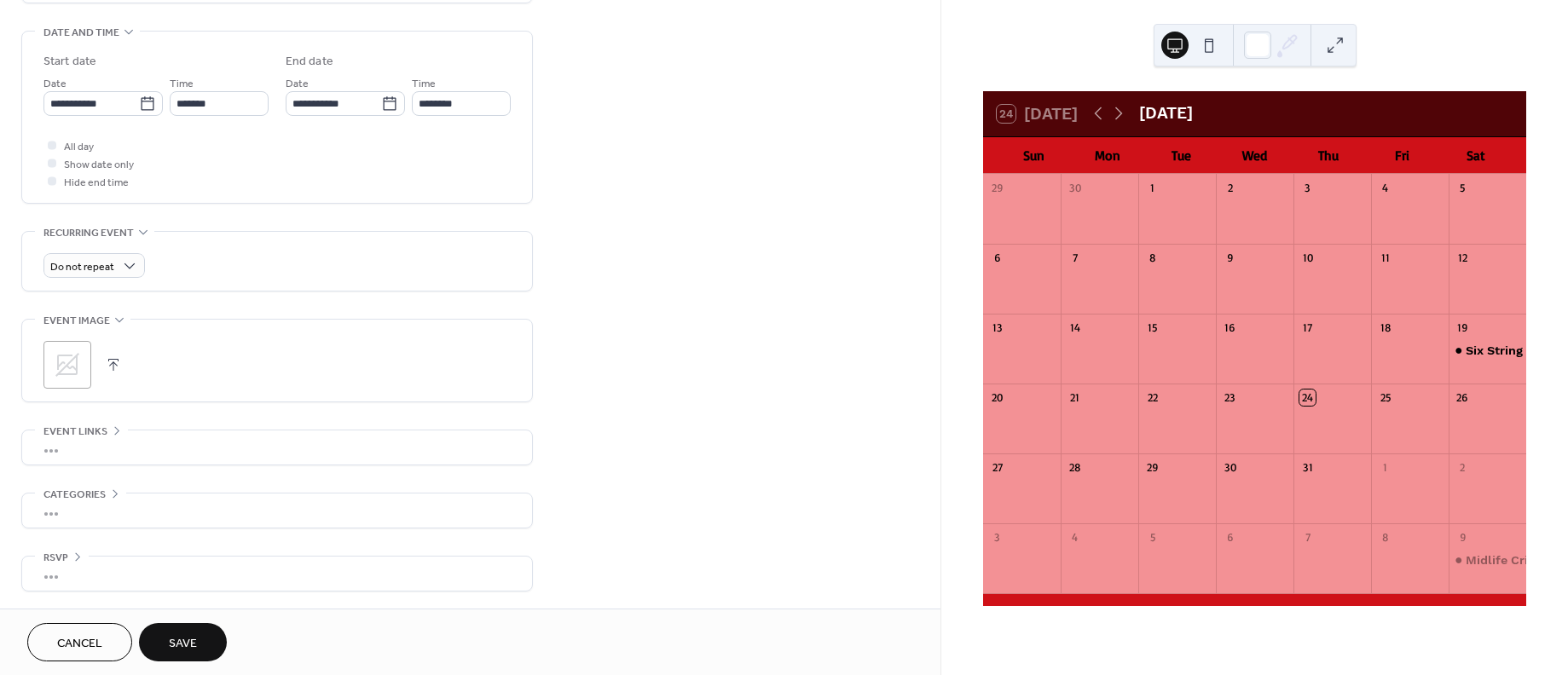 click 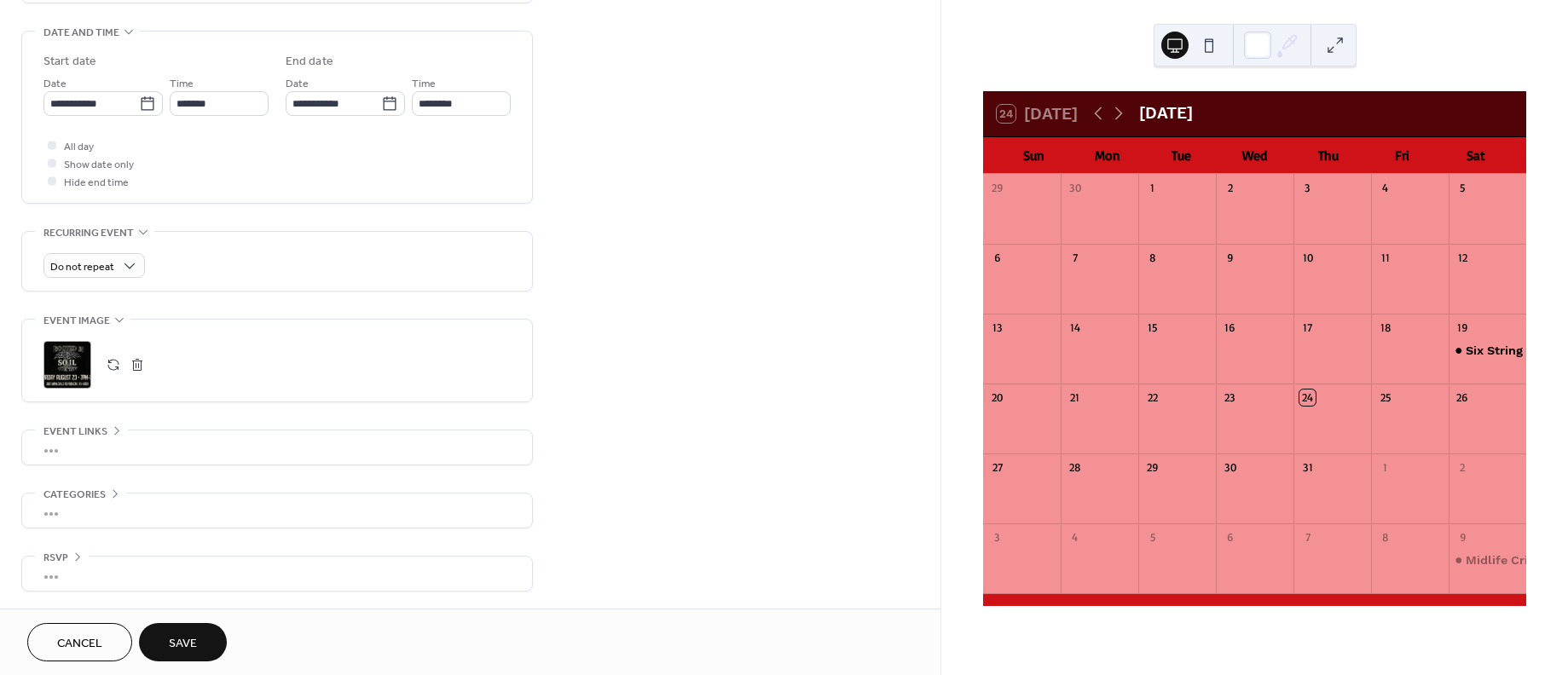 click on "Save" at bounding box center (182, 643) 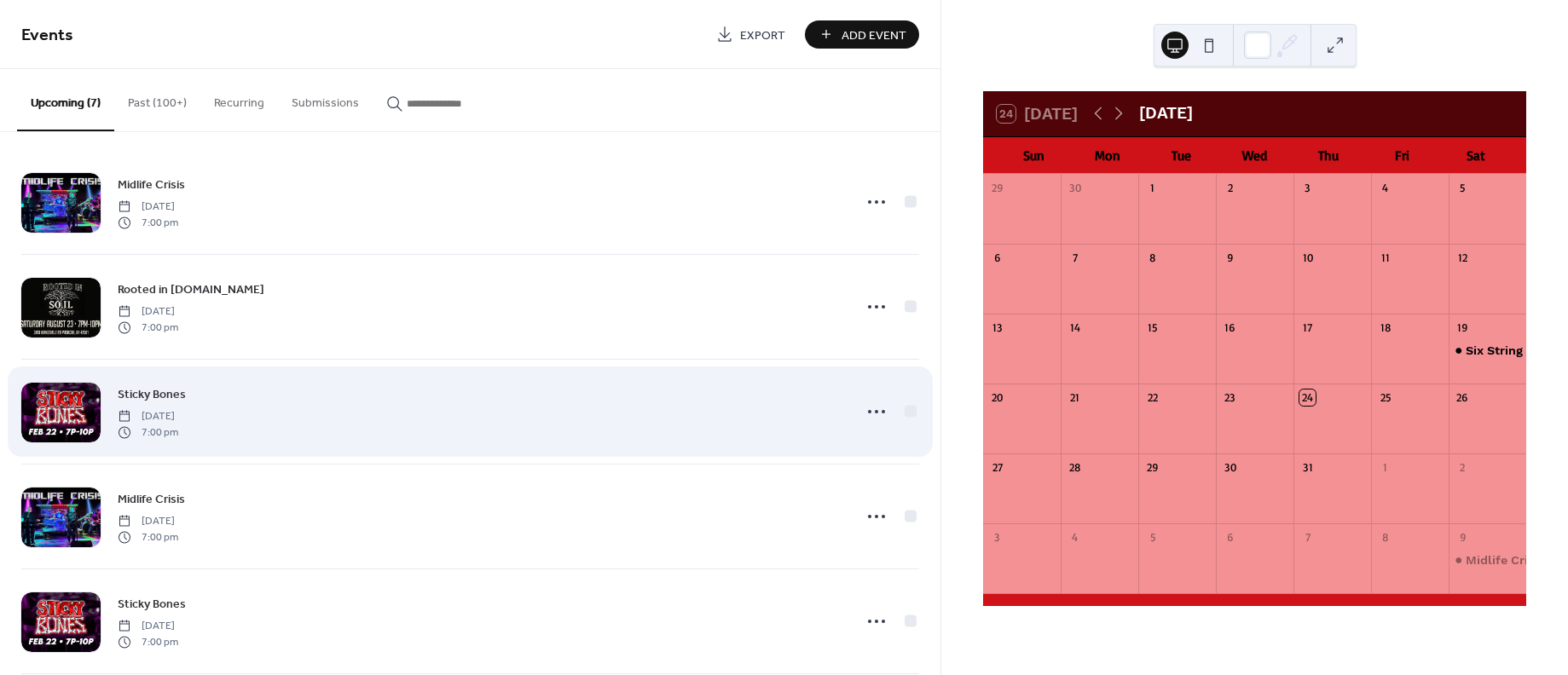 scroll, scrollTop: 0, scrollLeft: 0, axis: both 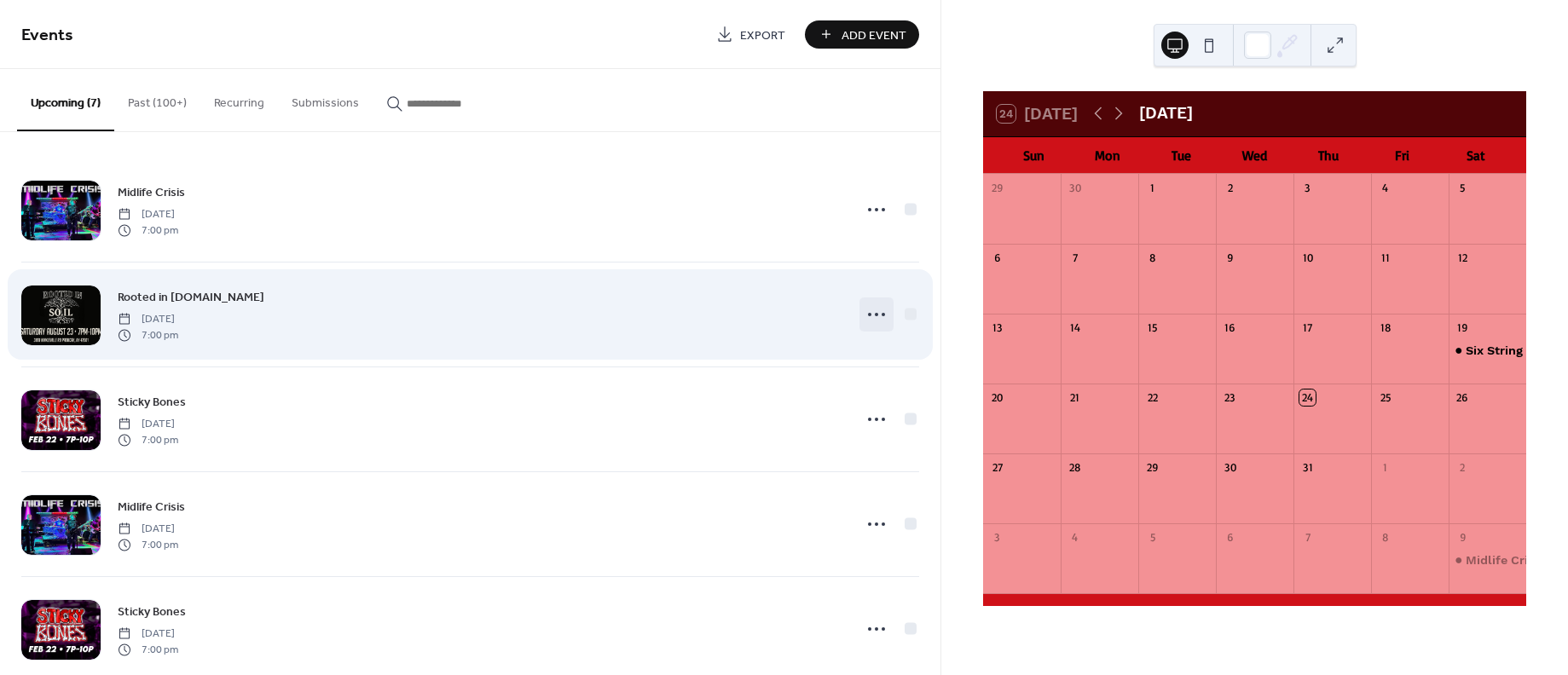 click 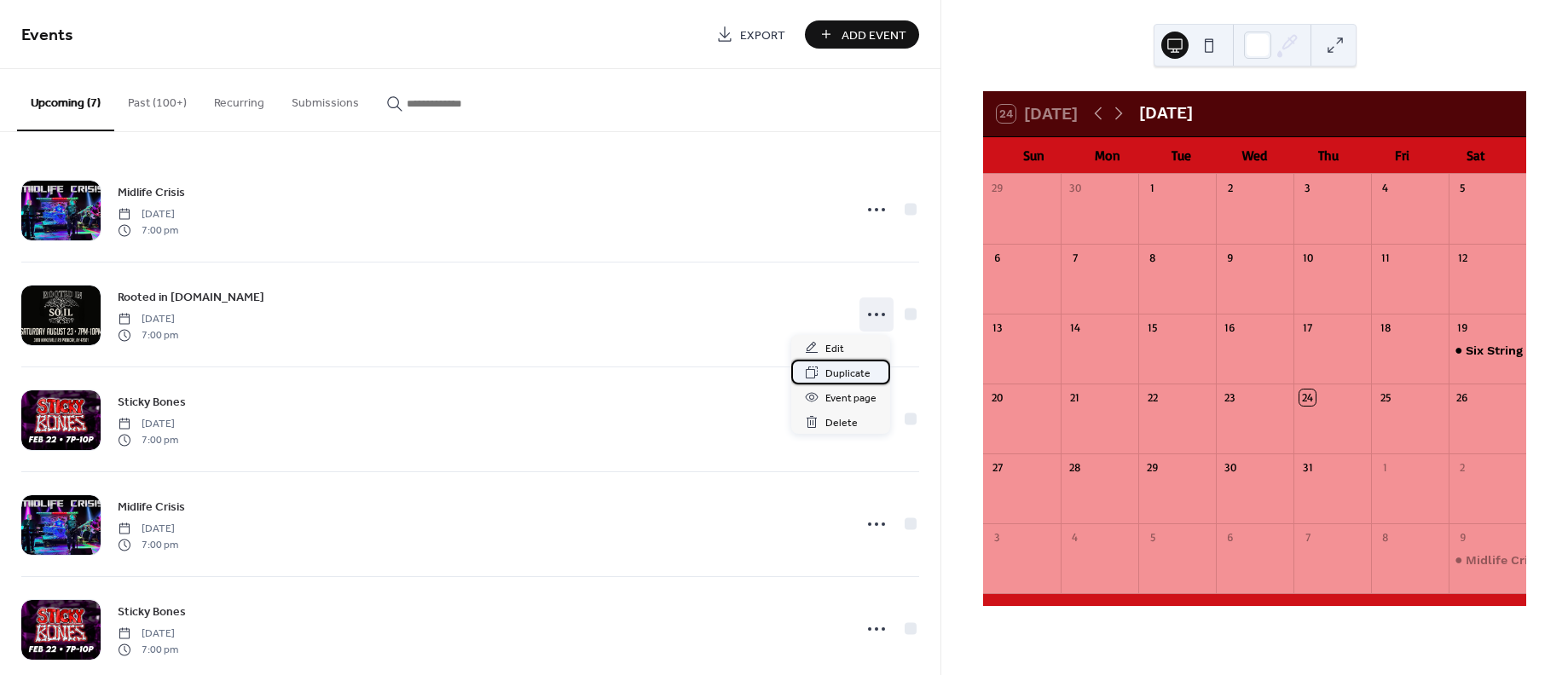 click on "Duplicate" at bounding box center [848, 373] 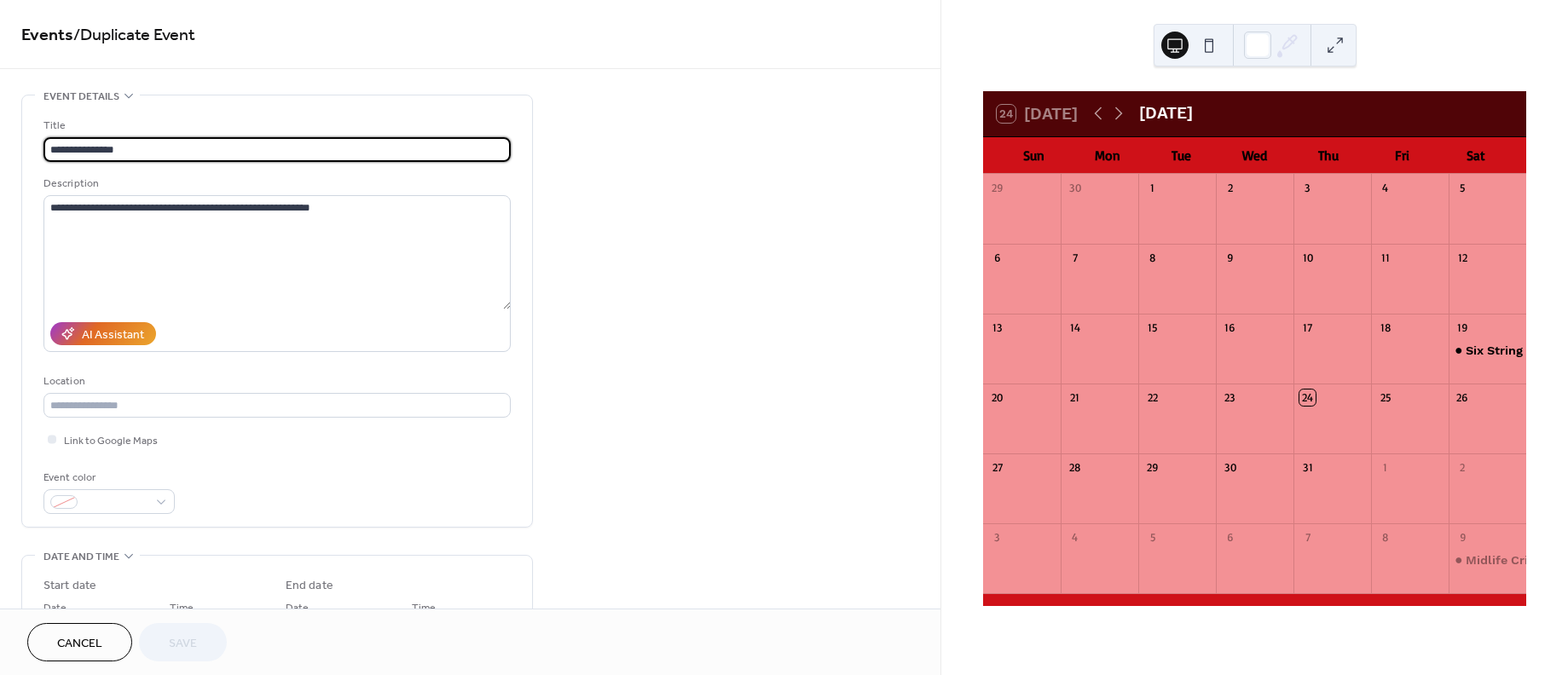 scroll, scrollTop: 0, scrollLeft: 0, axis: both 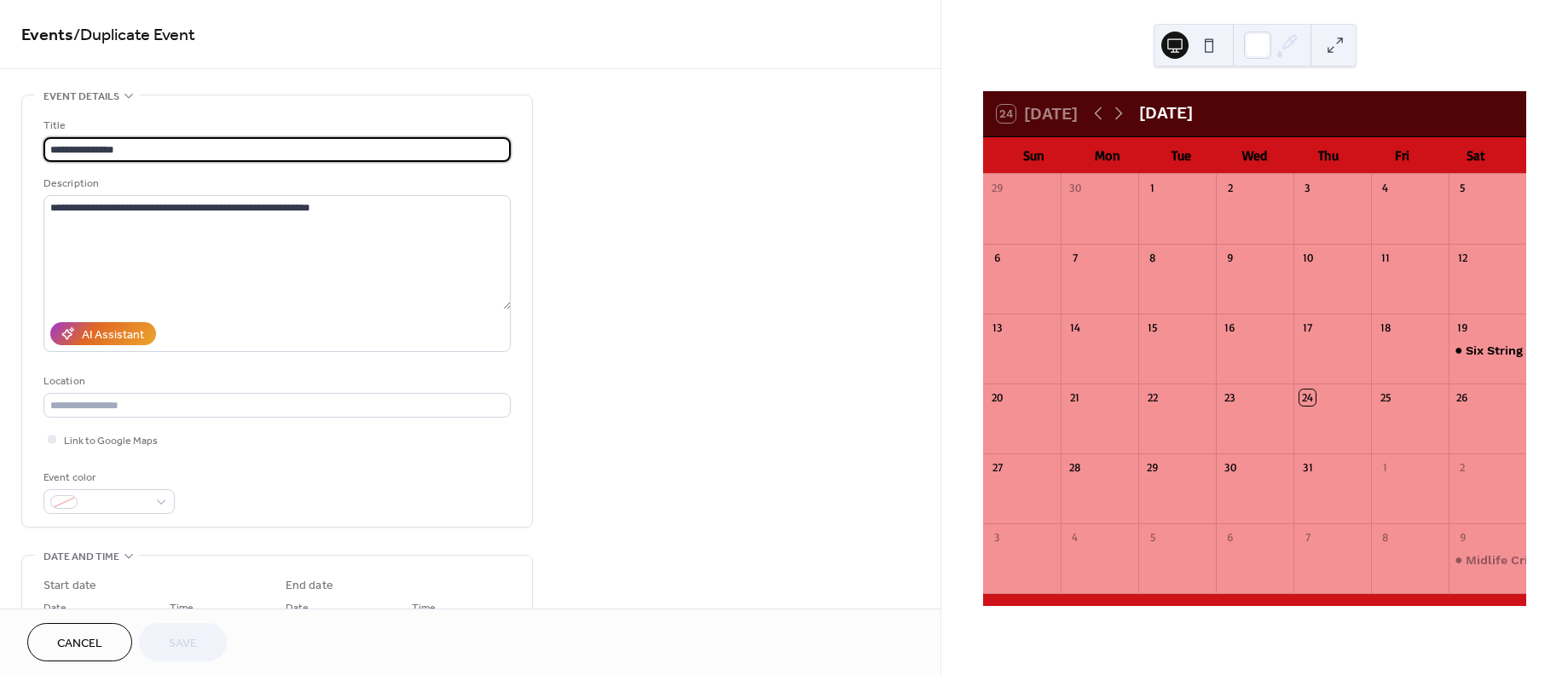 click on "Cancel" at bounding box center [79, 643] 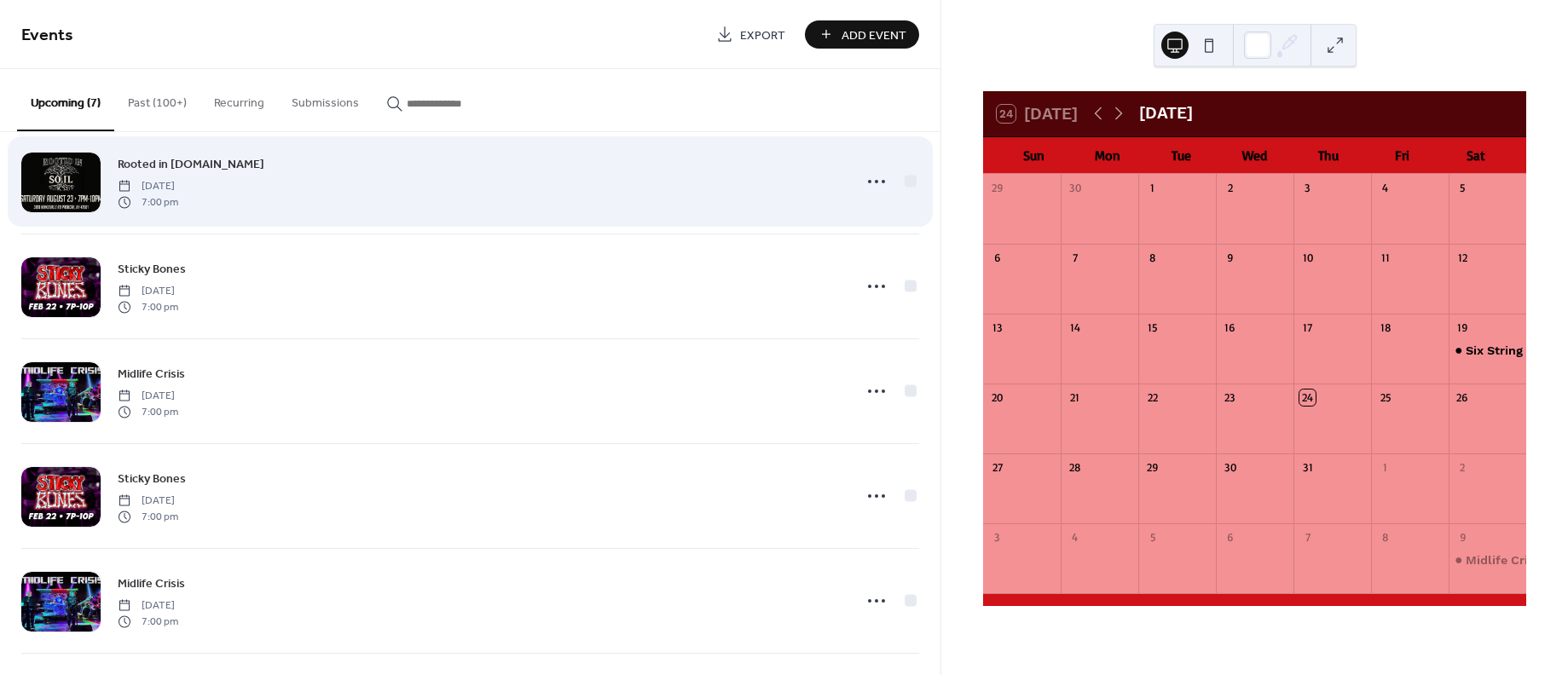 scroll, scrollTop: 128, scrollLeft: 0, axis: vertical 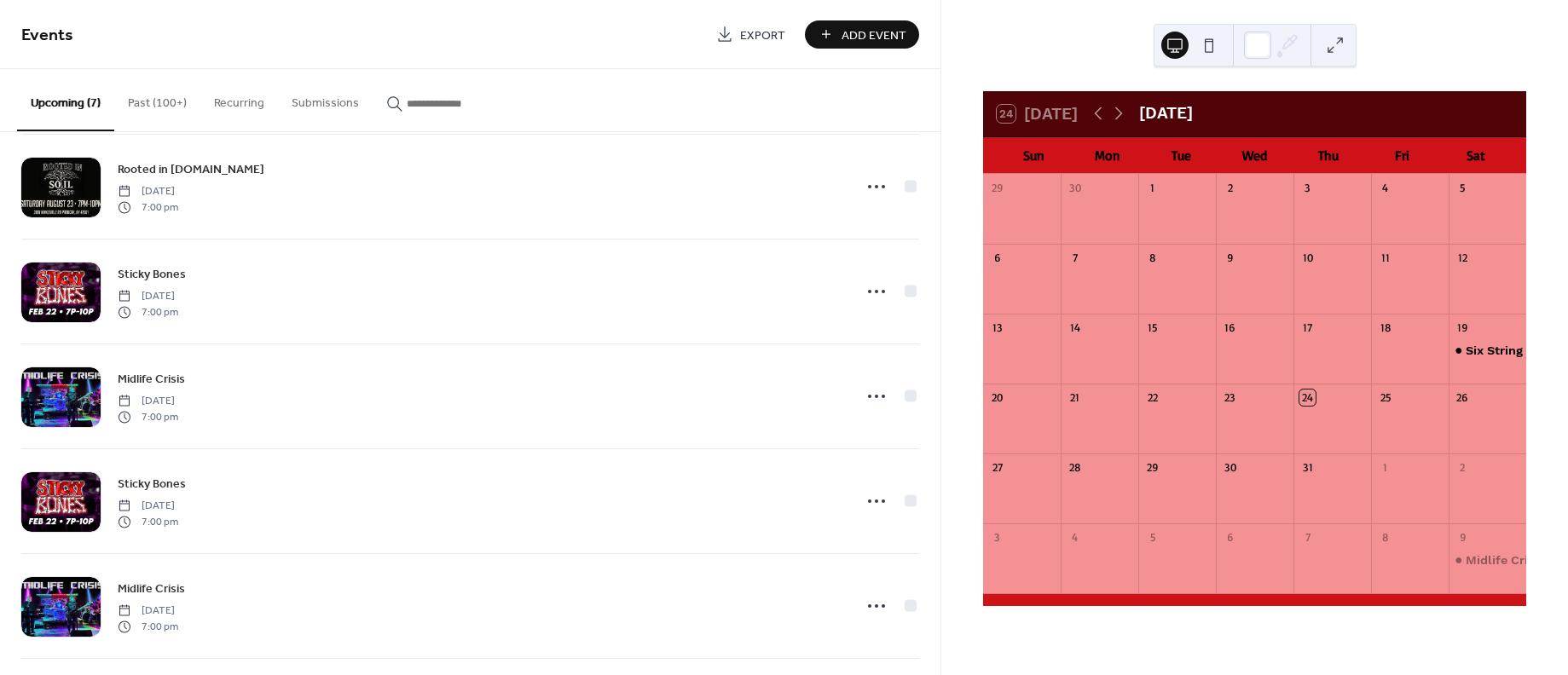 click on "Past (100+)" at bounding box center (157, 99) 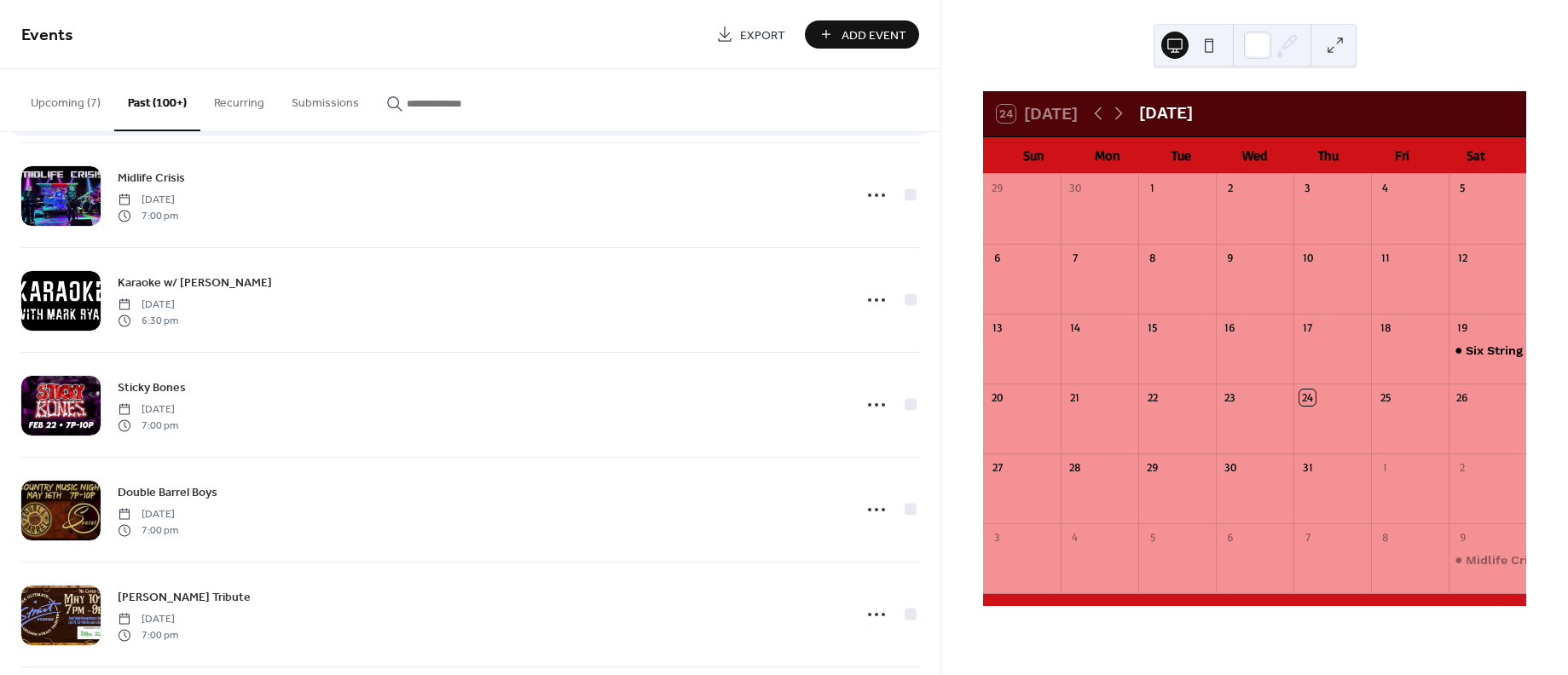 scroll, scrollTop: 228, scrollLeft: 0, axis: vertical 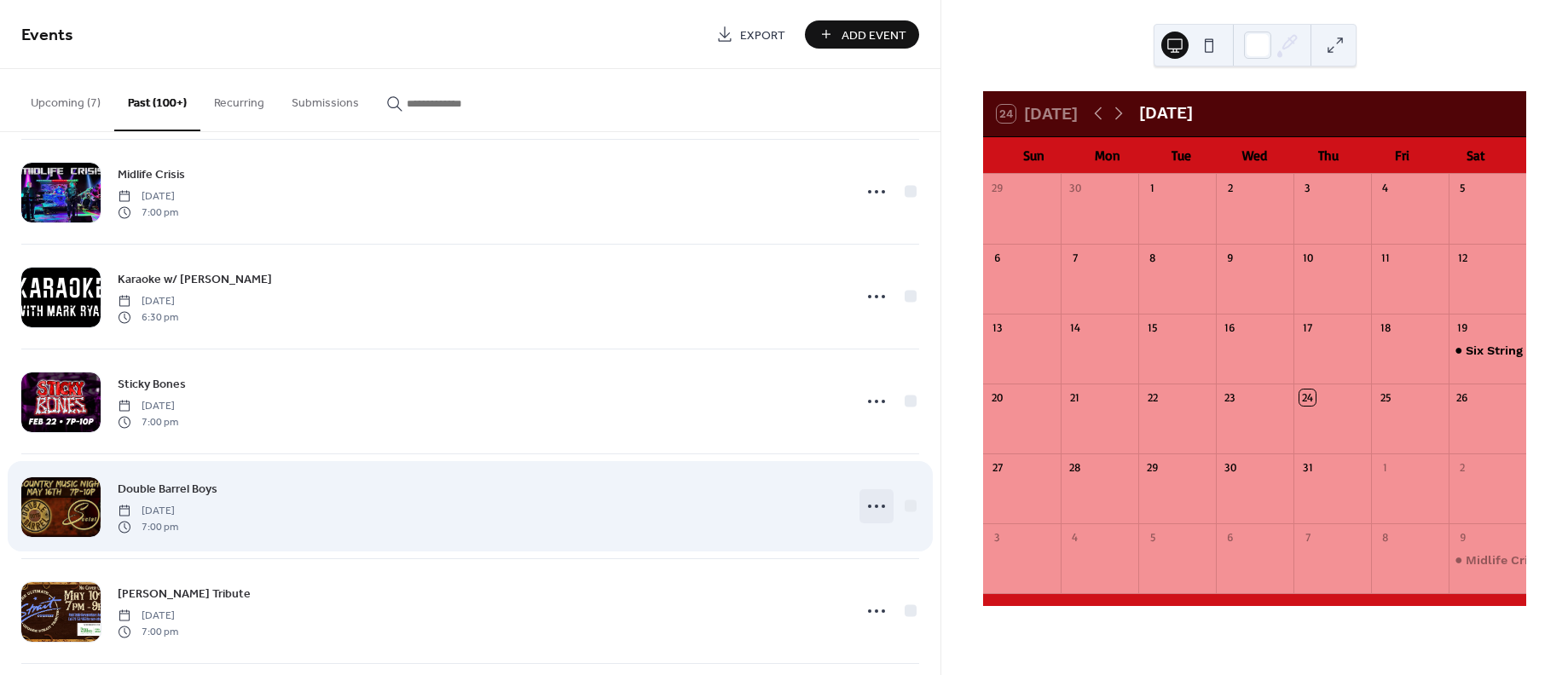 click 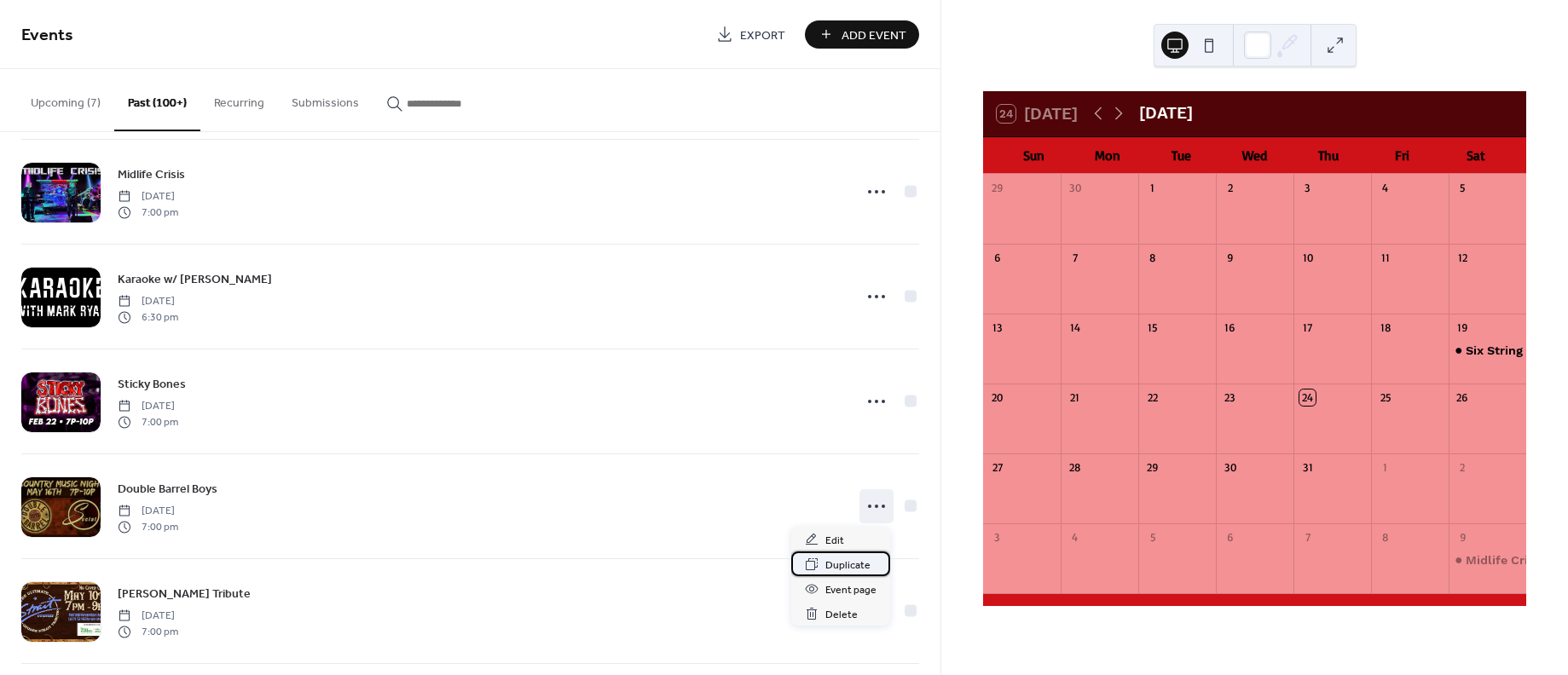 click on "Duplicate" at bounding box center (841, 563) 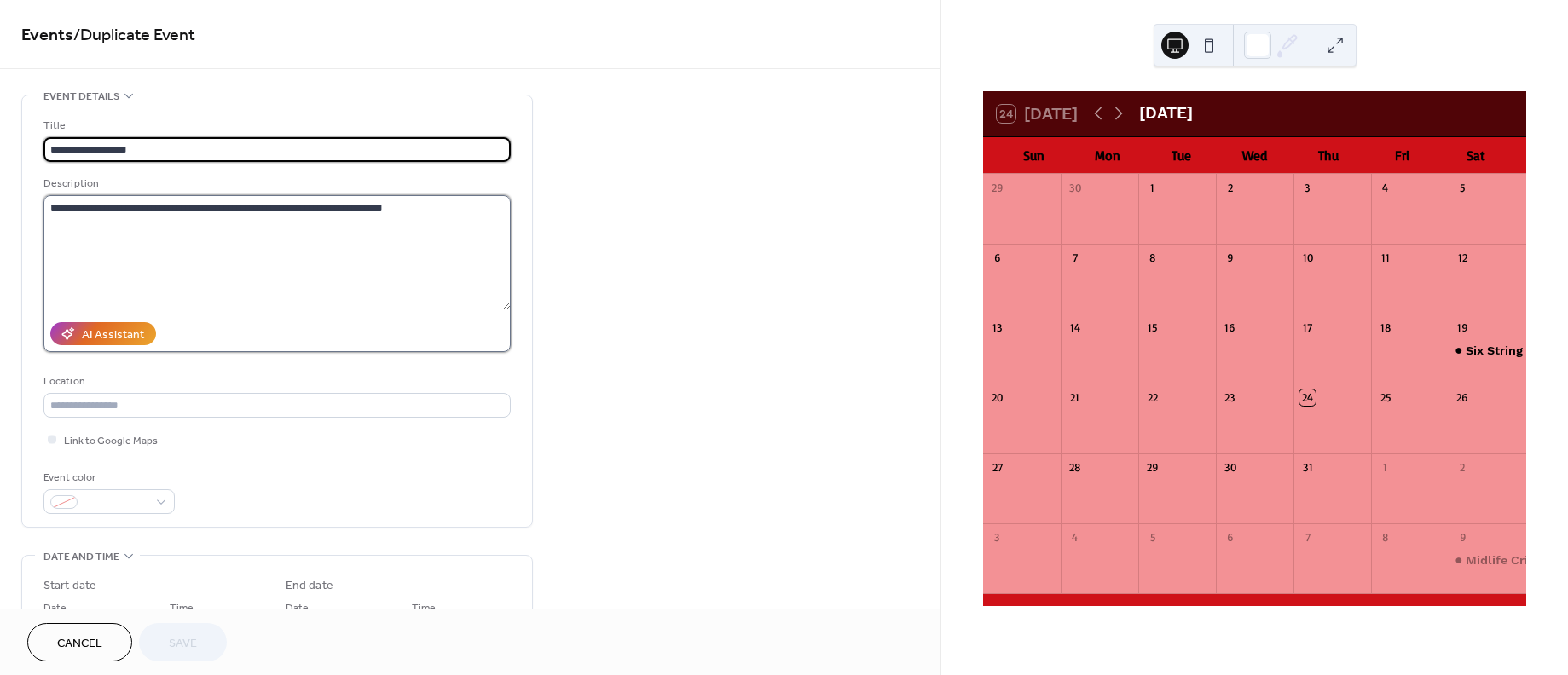 click on "**********" at bounding box center (277, 252) 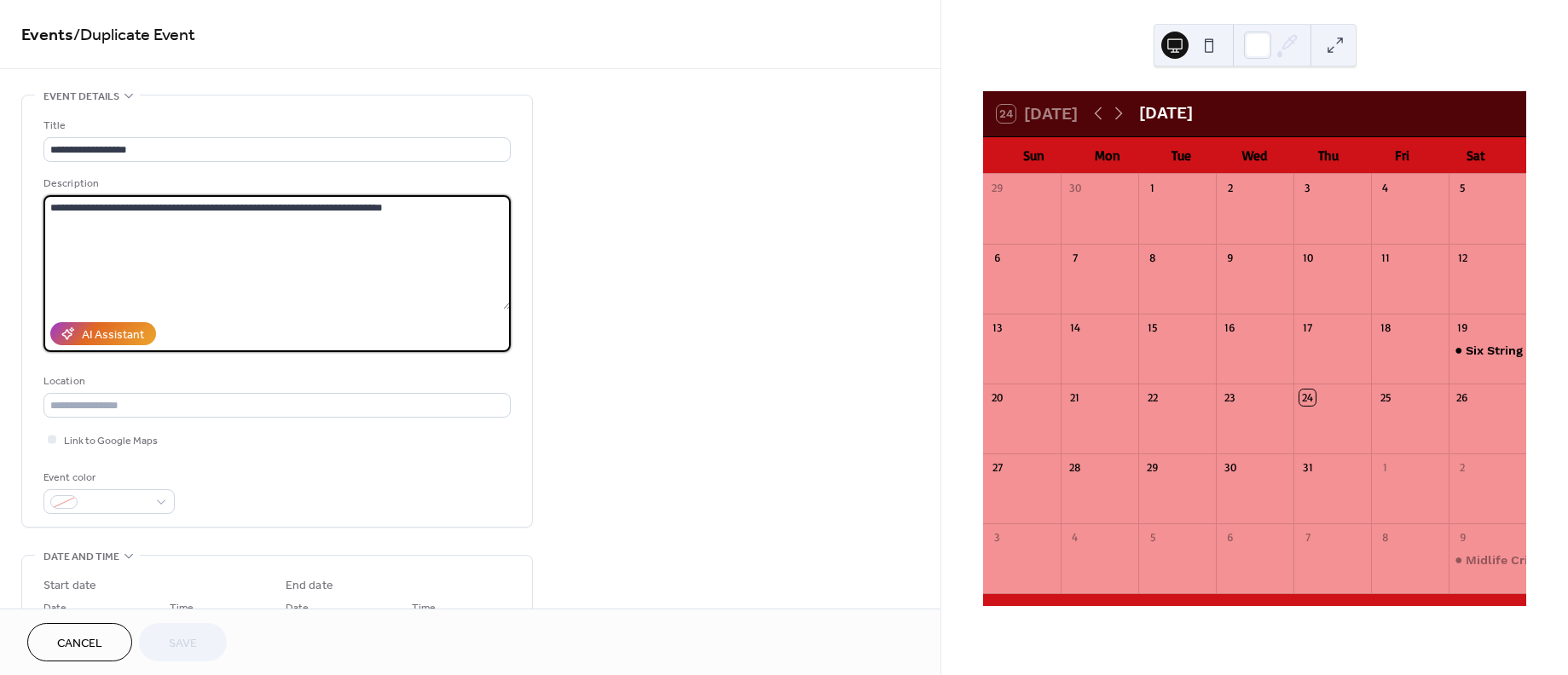 drag, startPoint x: 79, startPoint y: 211, endPoint x: 35, endPoint y: 206, distance: 44.28318 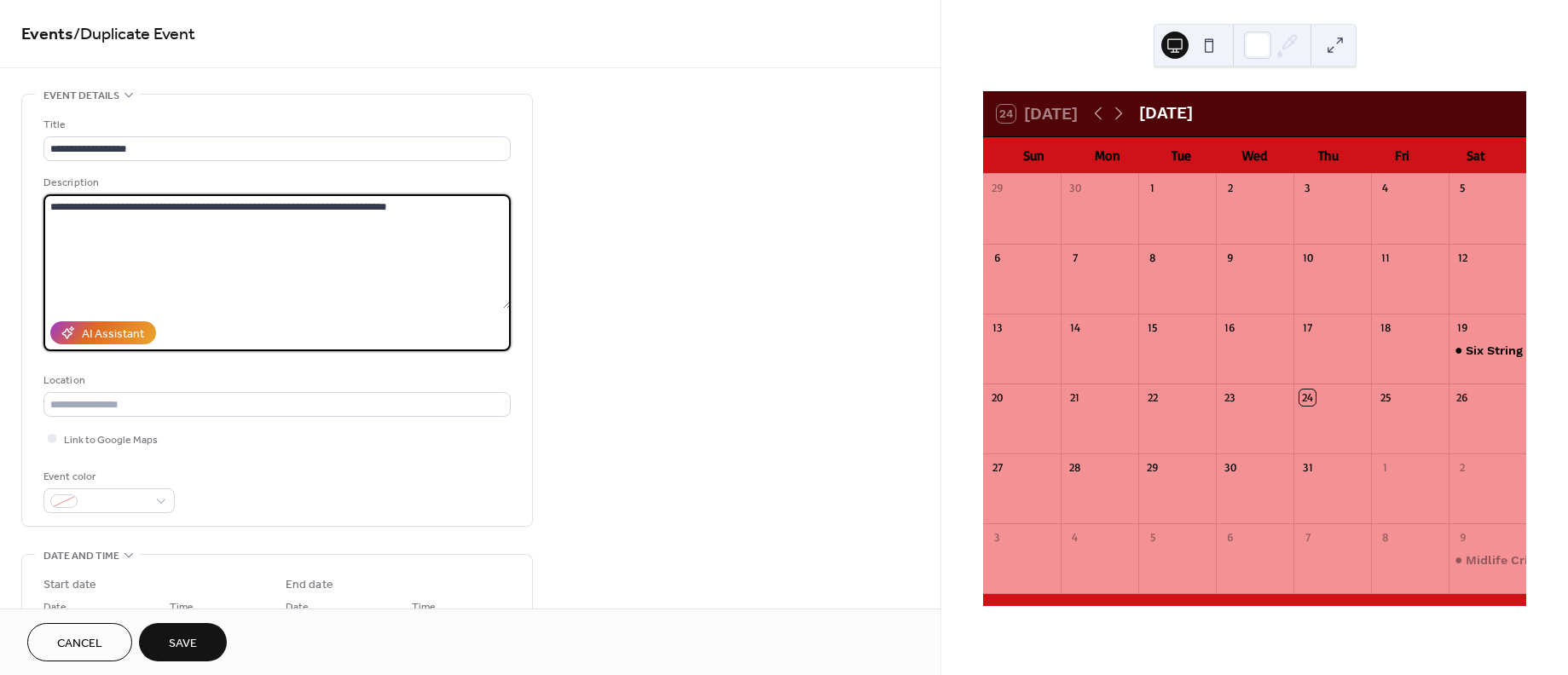 scroll, scrollTop: 0, scrollLeft: 0, axis: both 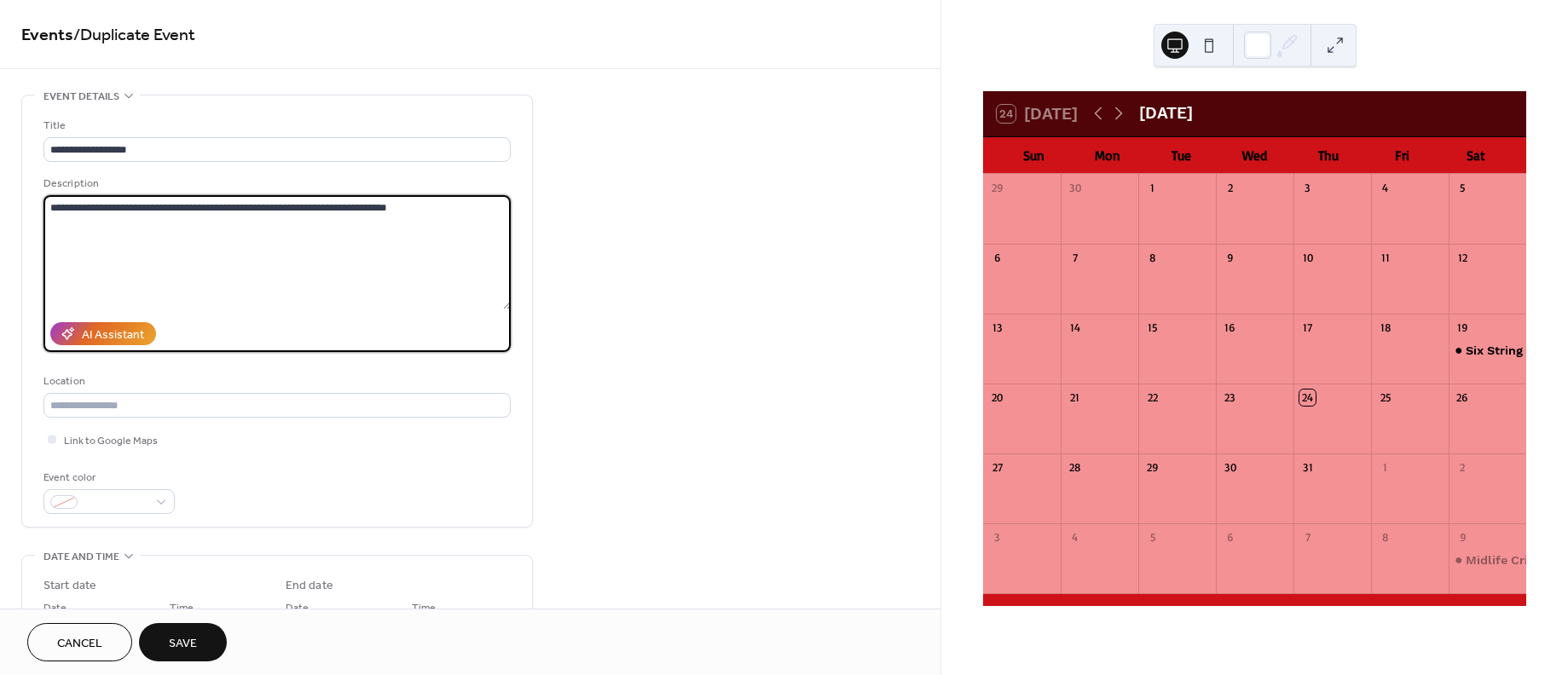 type on "**********" 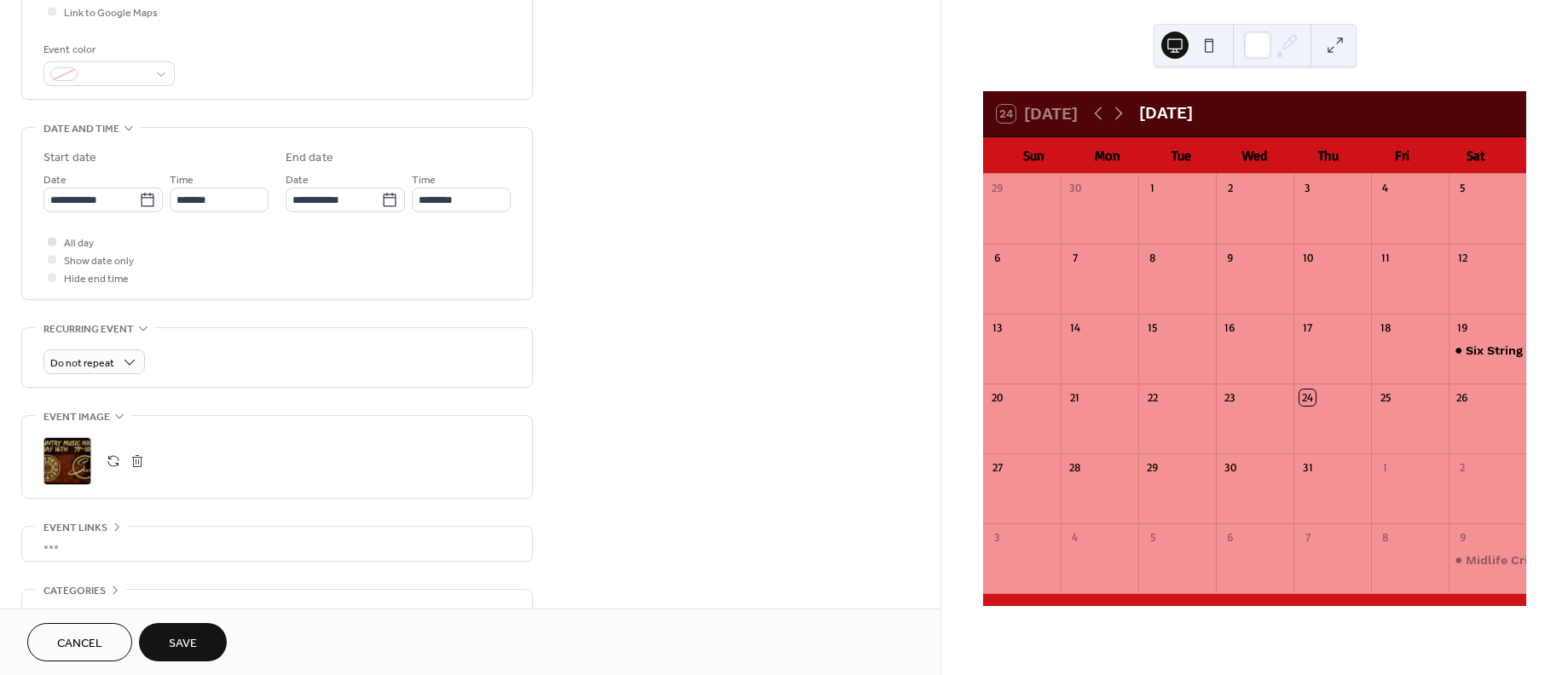 scroll, scrollTop: 430, scrollLeft: 0, axis: vertical 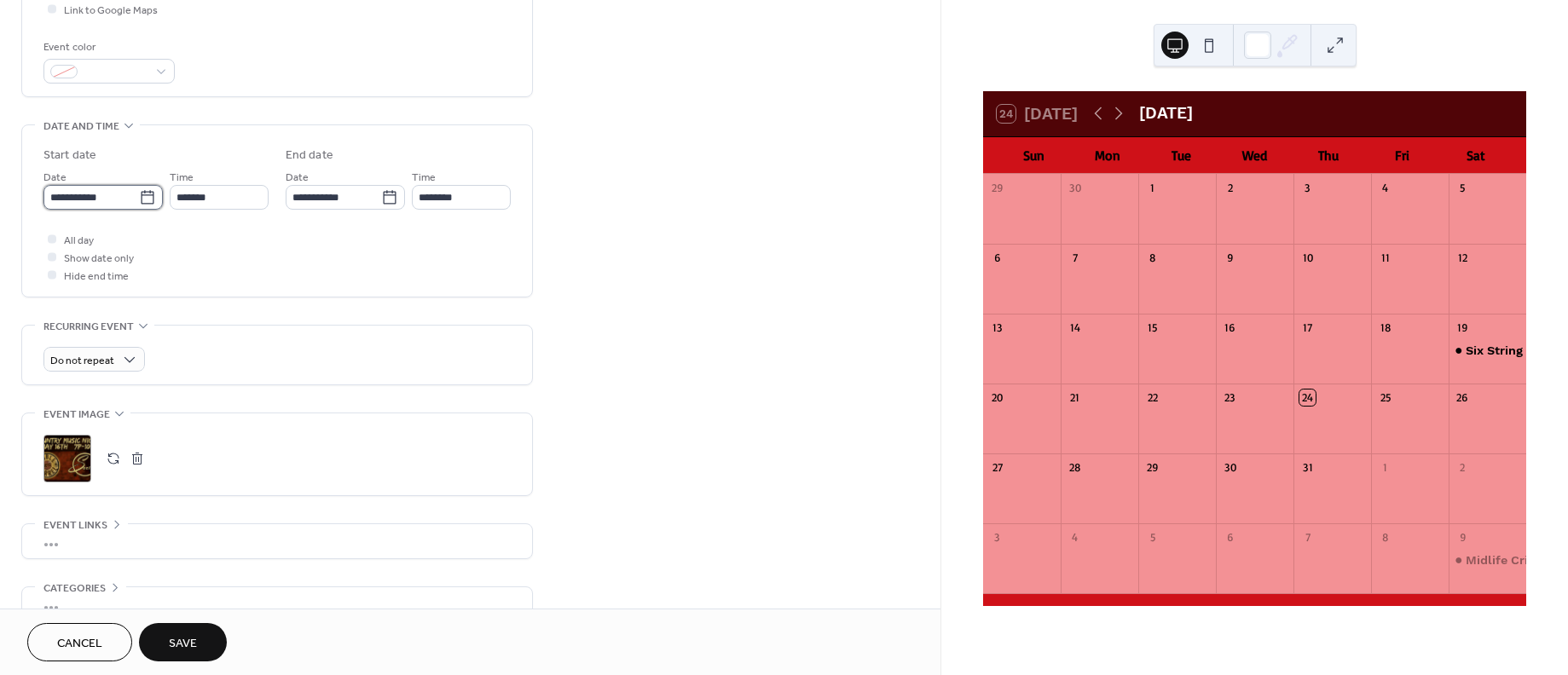 click on "**********" at bounding box center (91, 197) 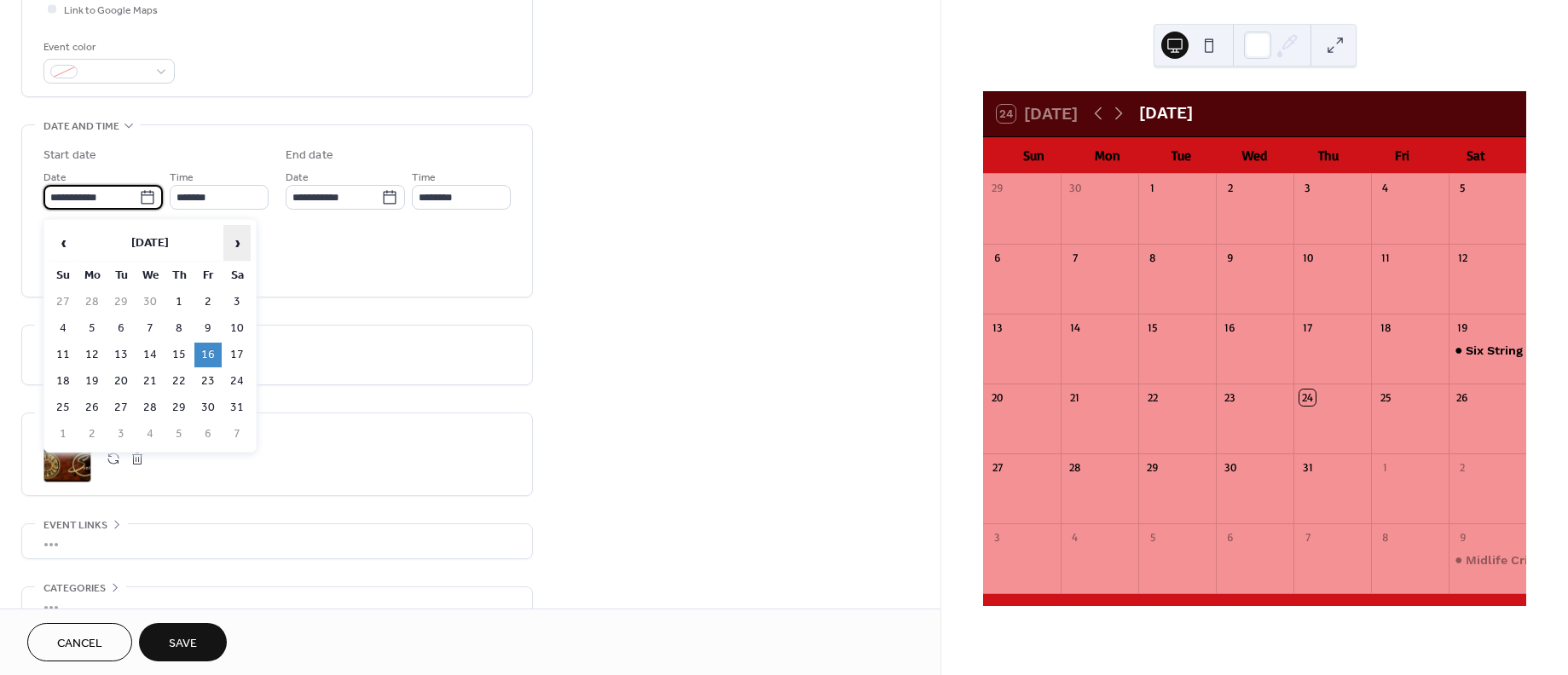 click on "›" at bounding box center (237, 243) 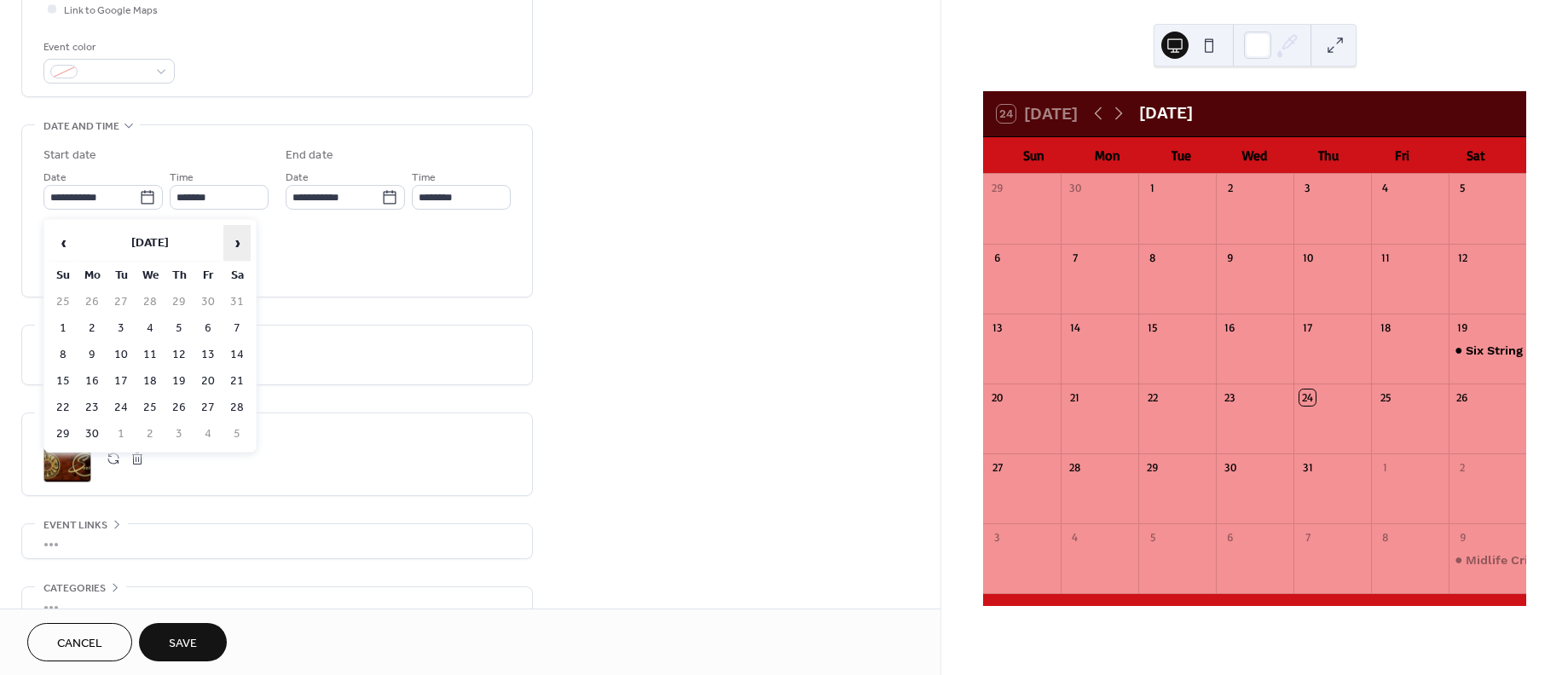 click on "›" at bounding box center (237, 243) 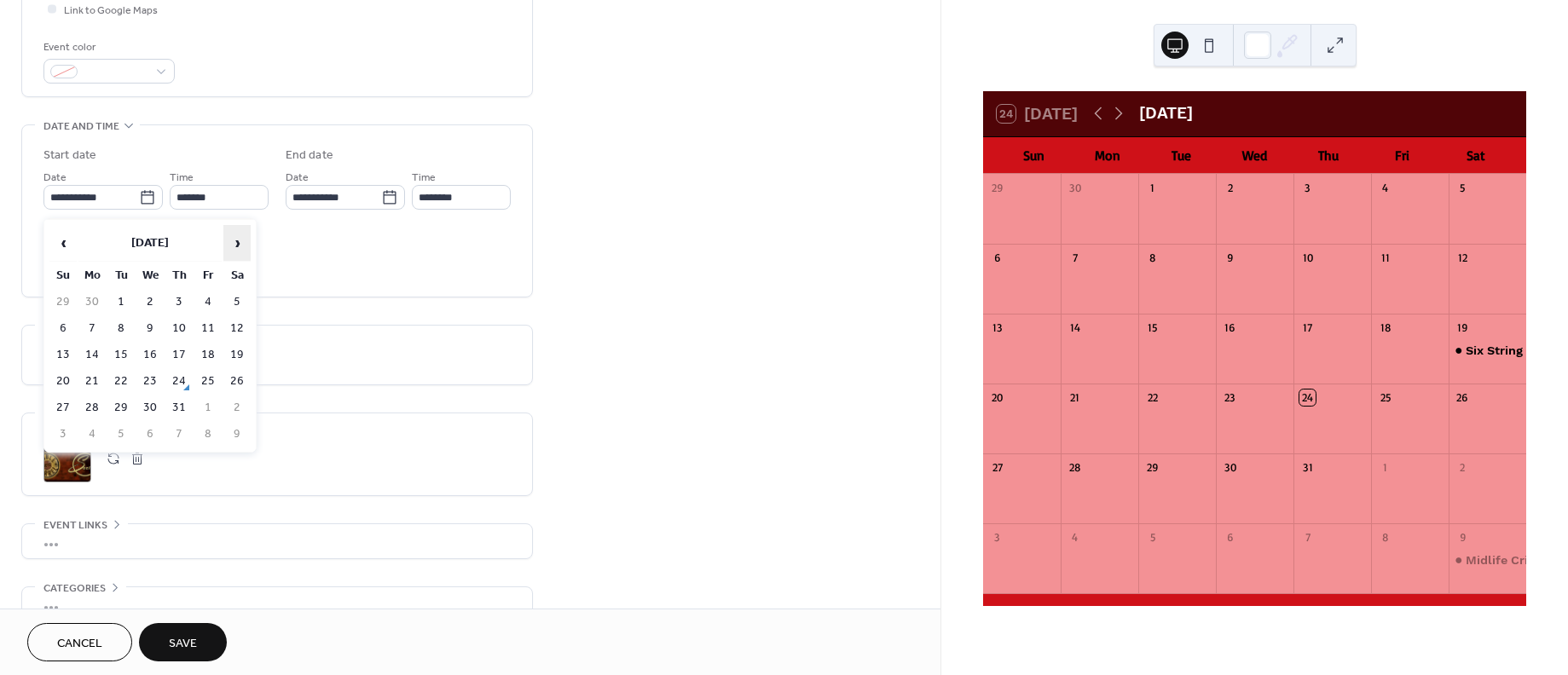 click on "›" at bounding box center (237, 243) 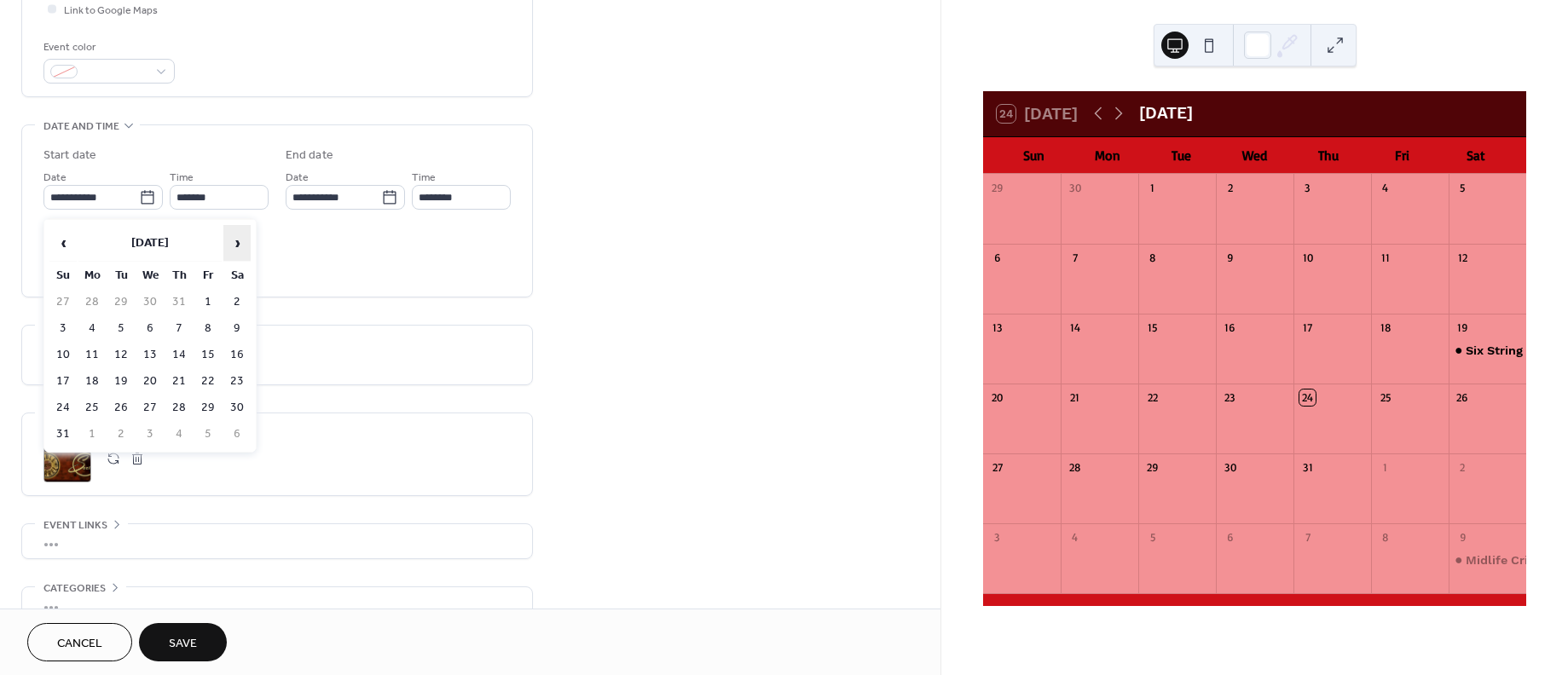 click on "›" at bounding box center [237, 243] 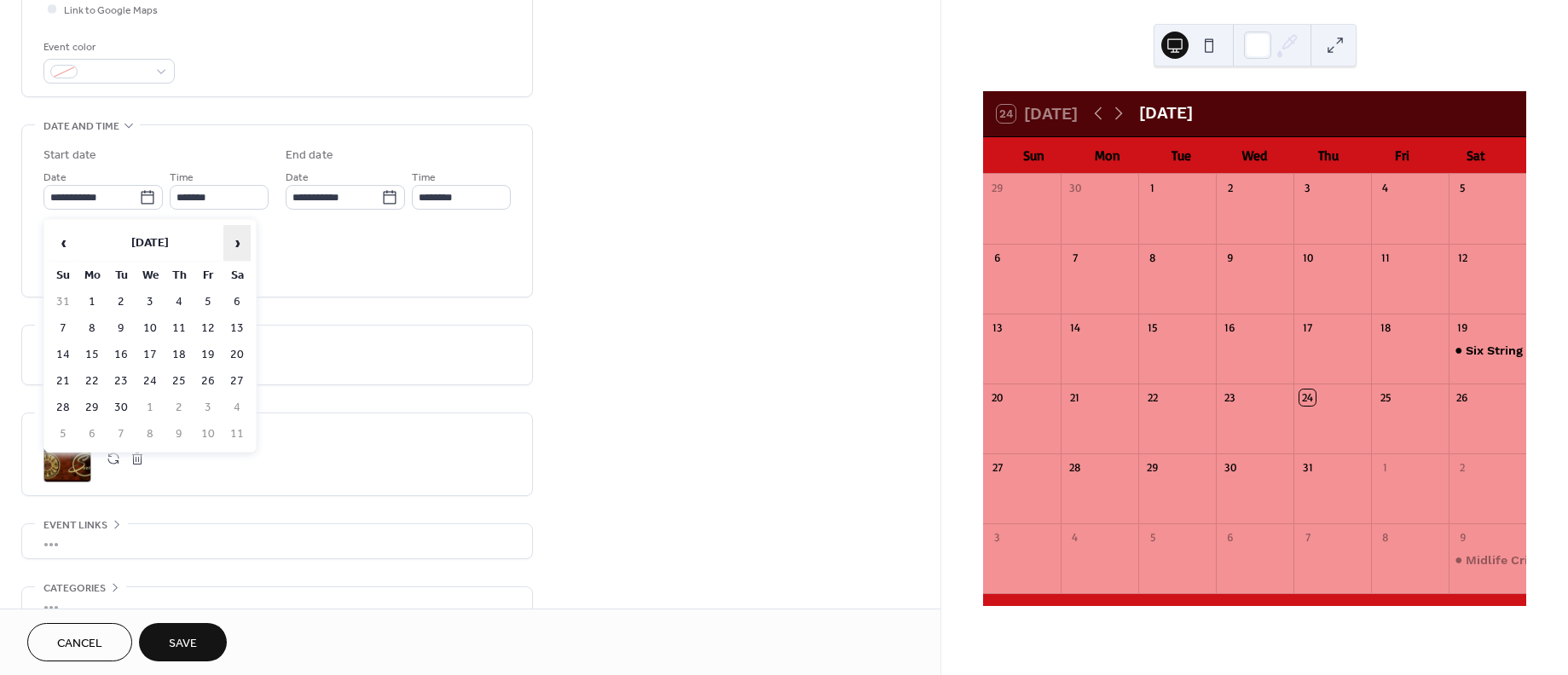 click on "›" at bounding box center (237, 243) 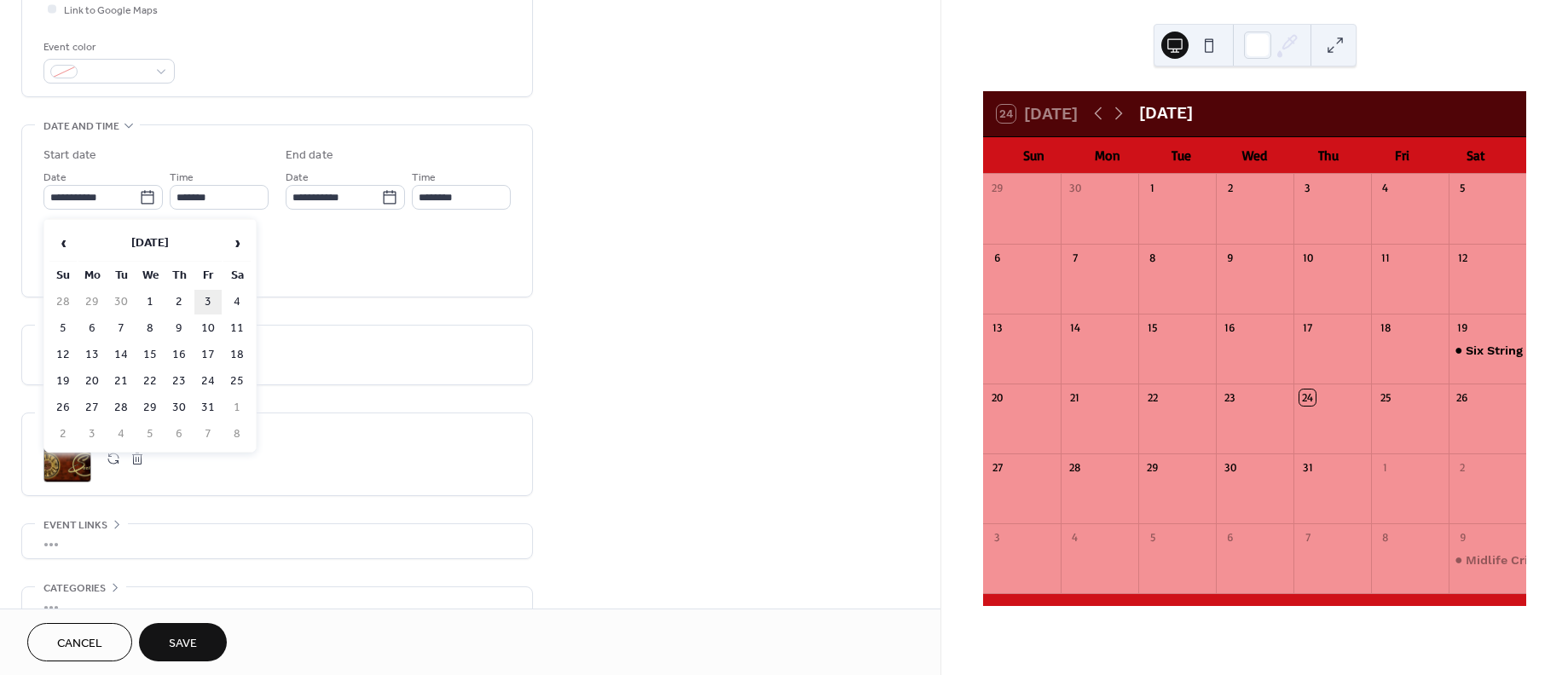 click on "3" at bounding box center (208, 302) 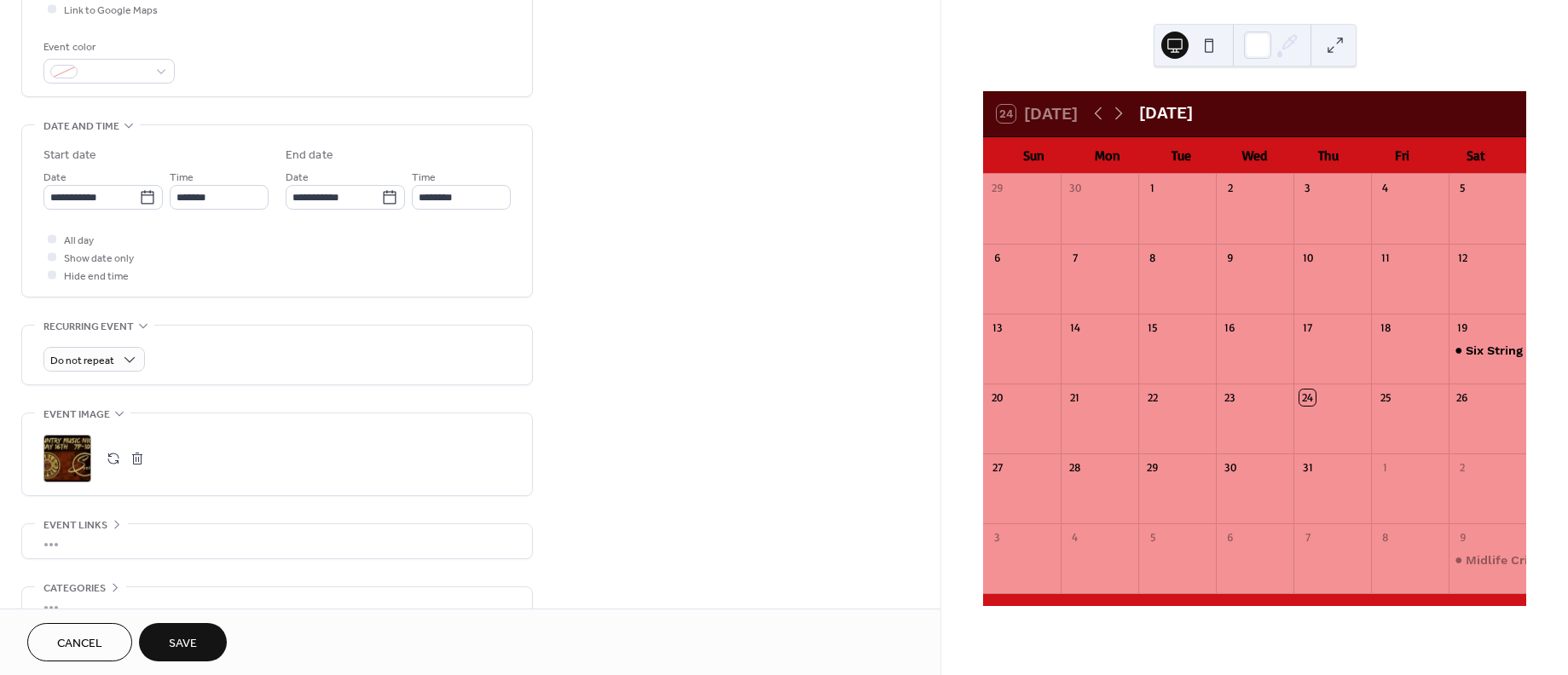 click on "Save" at bounding box center (182, 642) 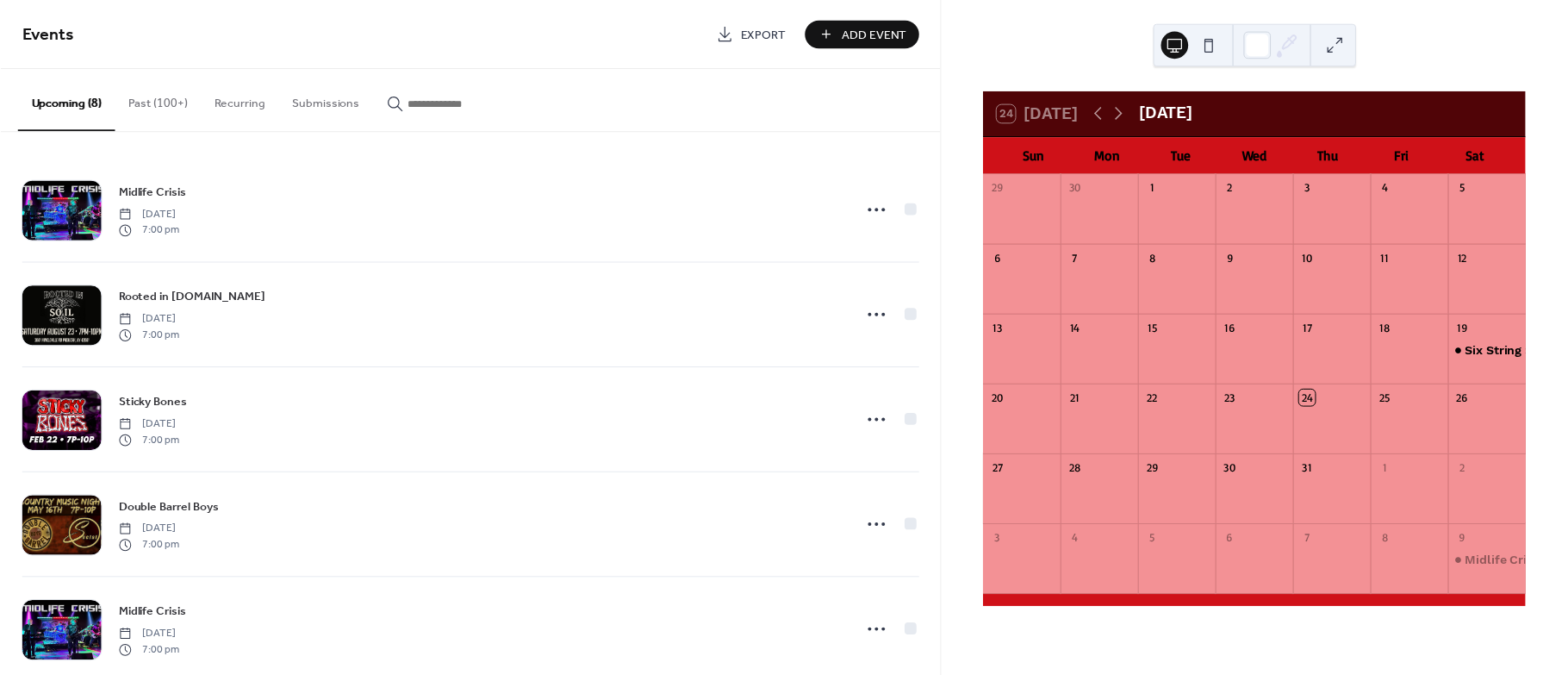 scroll, scrollTop: 0, scrollLeft: 0, axis: both 